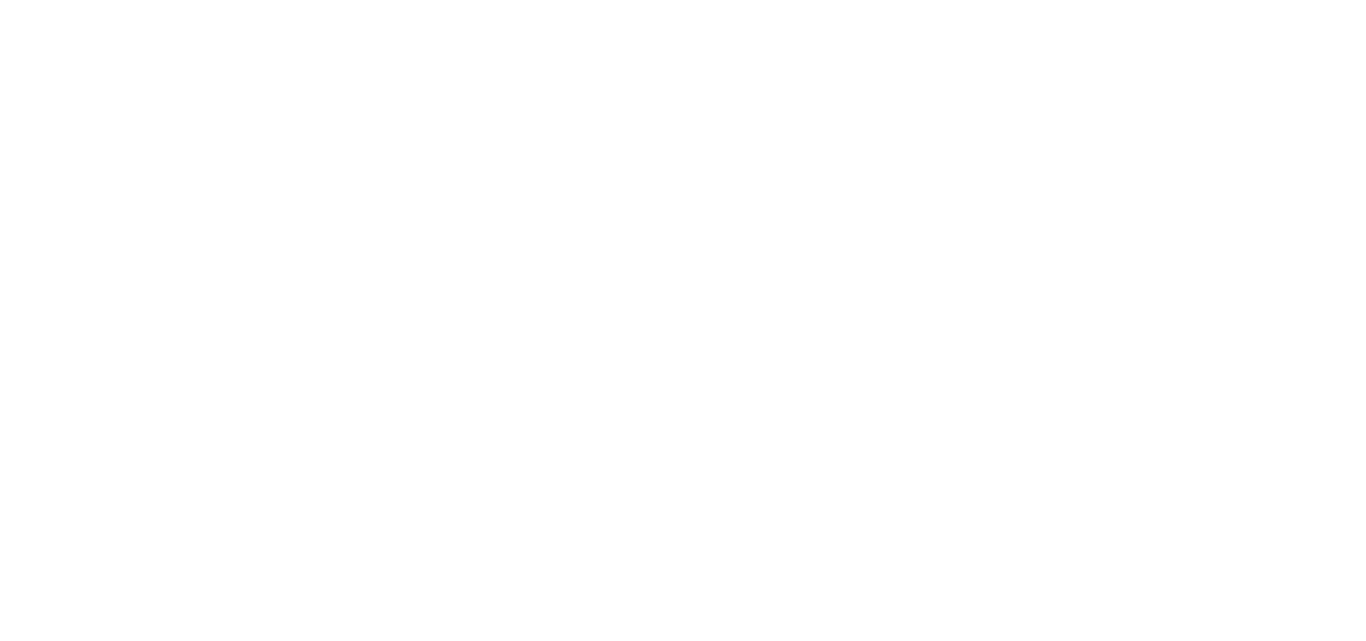 scroll, scrollTop: 0, scrollLeft: 0, axis: both 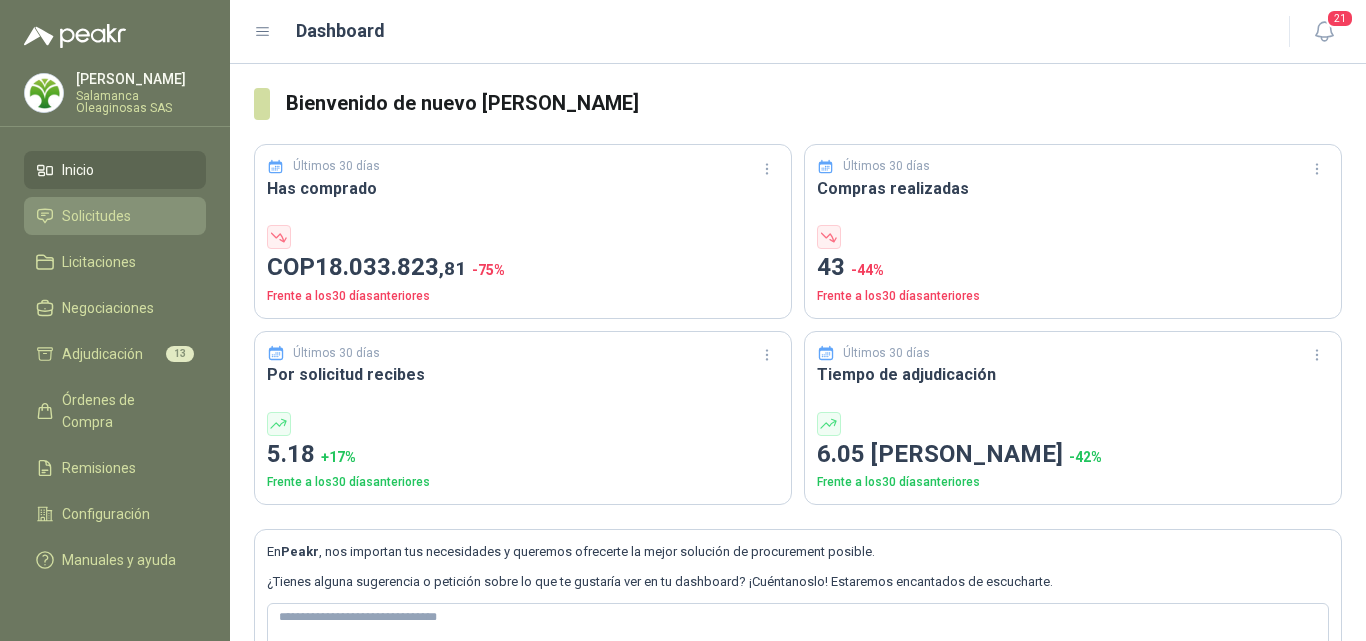 click on "Solicitudes" at bounding box center (96, 216) 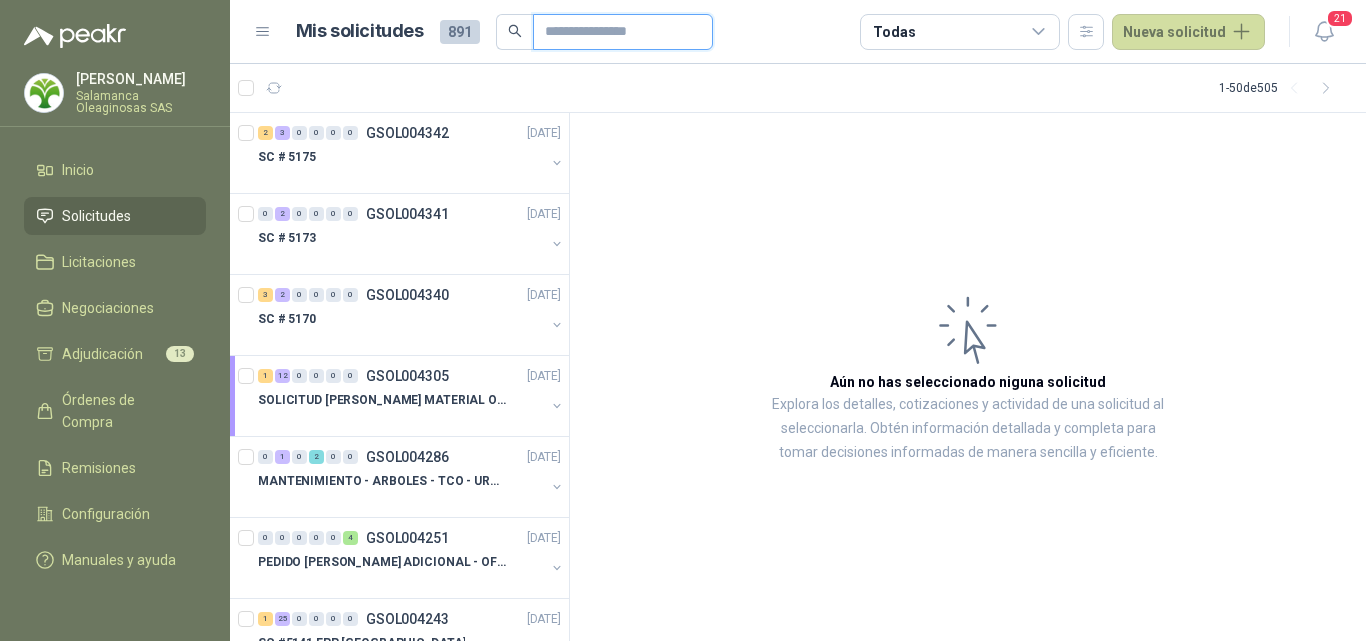 click at bounding box center [615, 32] 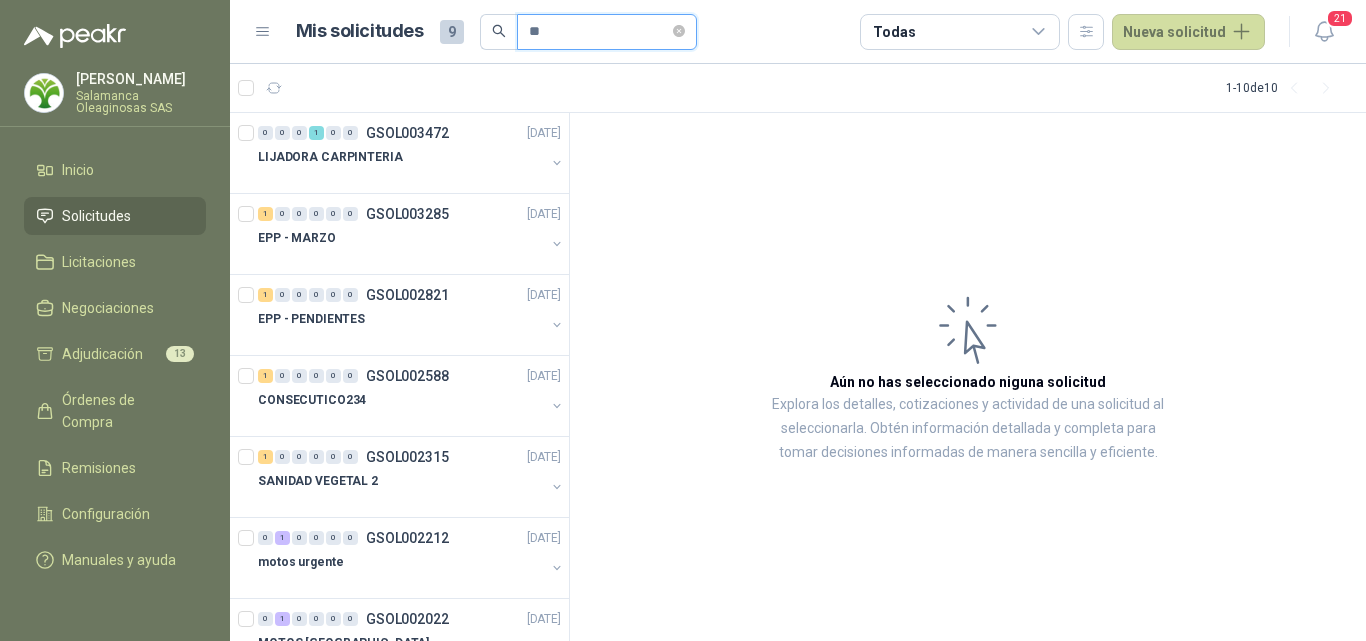 type on "*" 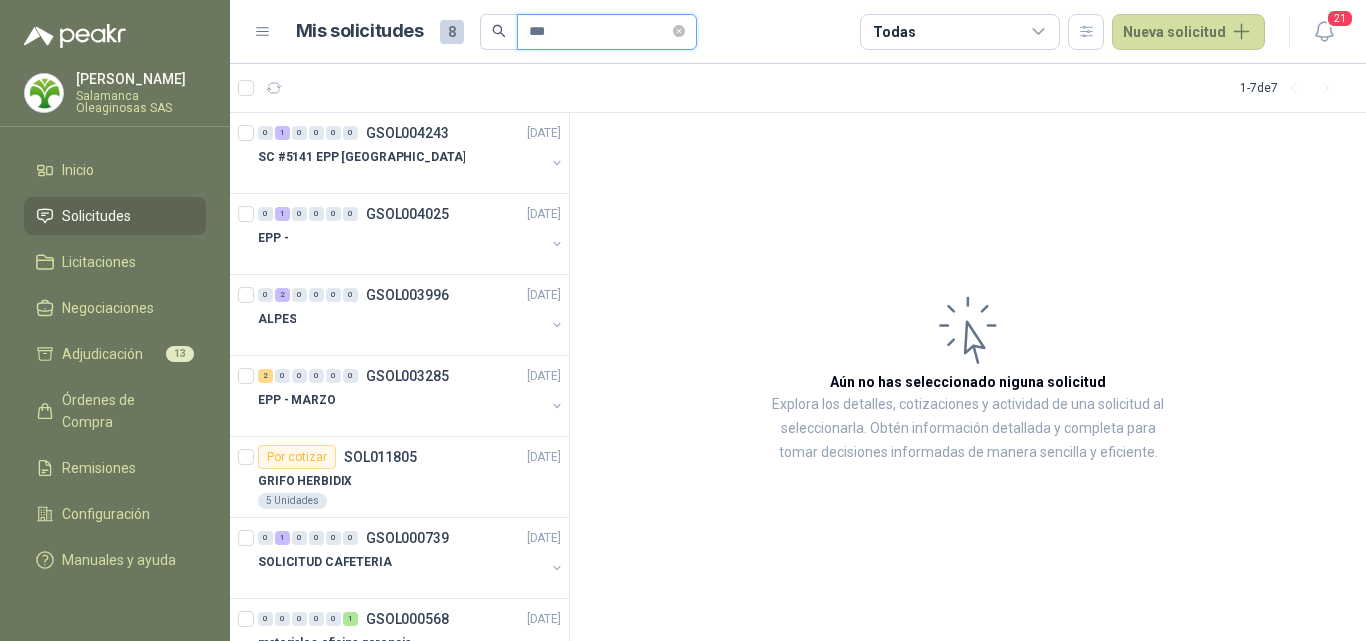 click on "***" at bounding box center (599, 32) 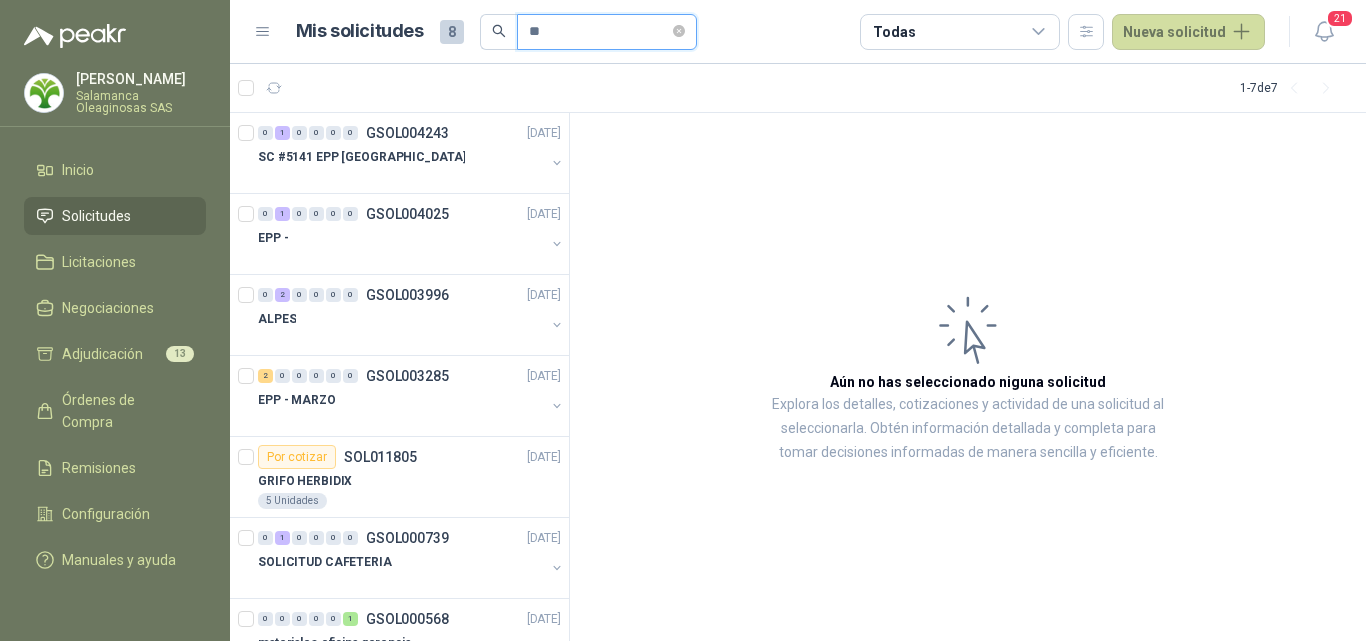 type on "*" 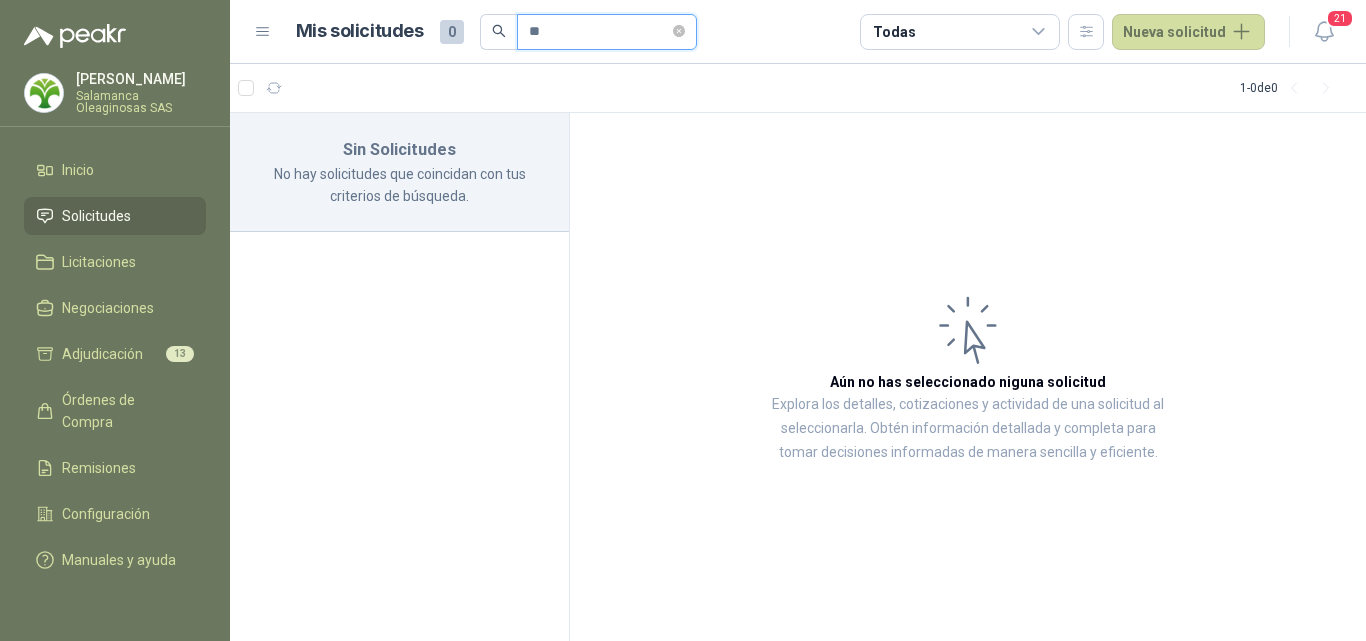 type on "*" 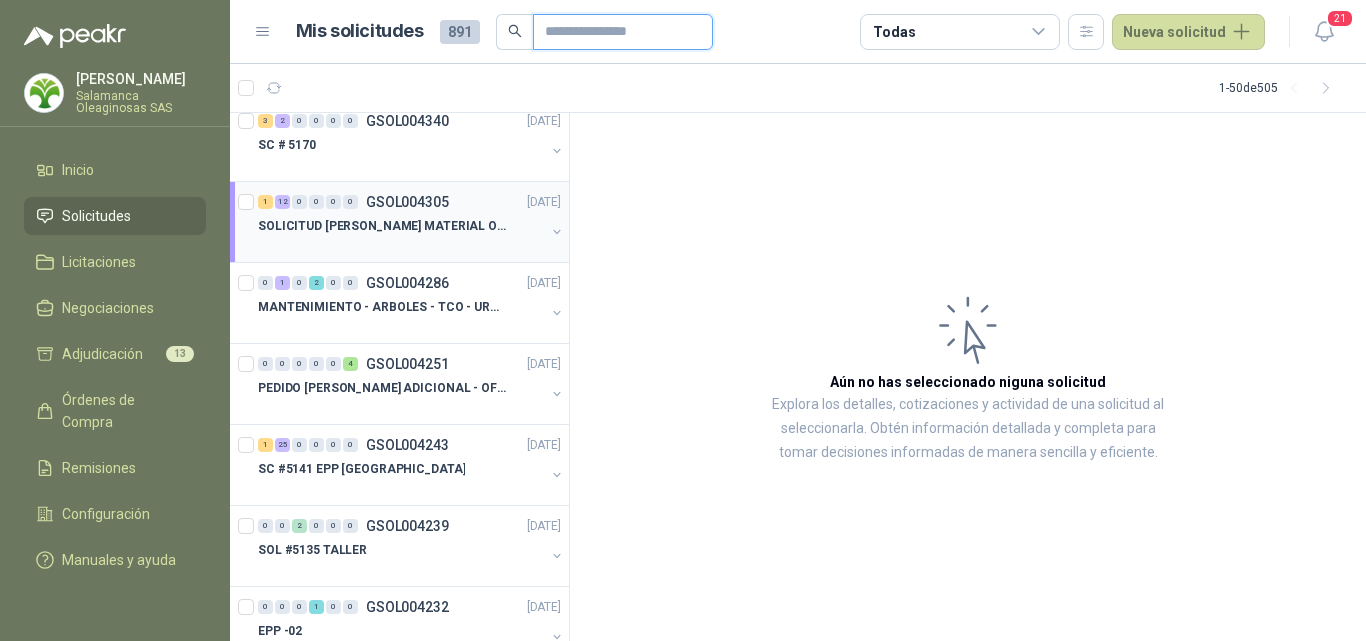 scroll, scrollTop: 300, scrollLeft: 0, axis: vertical 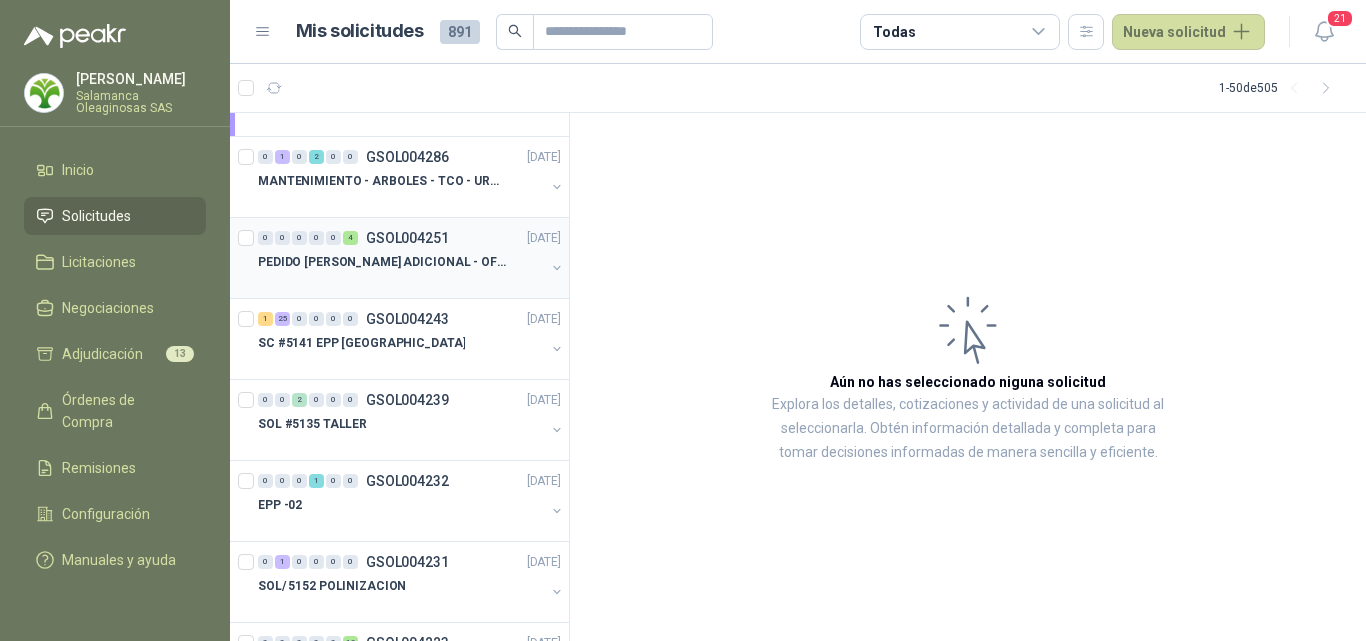 click on "PEDIDO [PERSON_NAME] ADICIONAL - OFICINA" at bounding box center (401, 262) 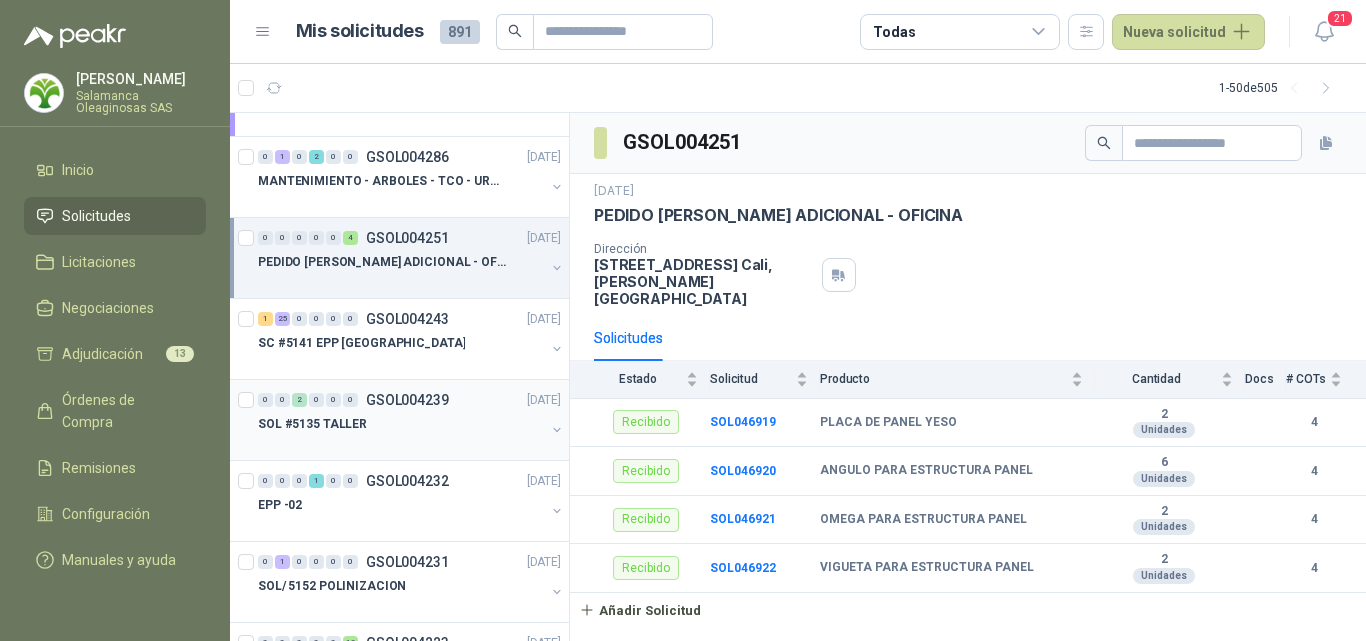 click at bounding box center (401, 444) 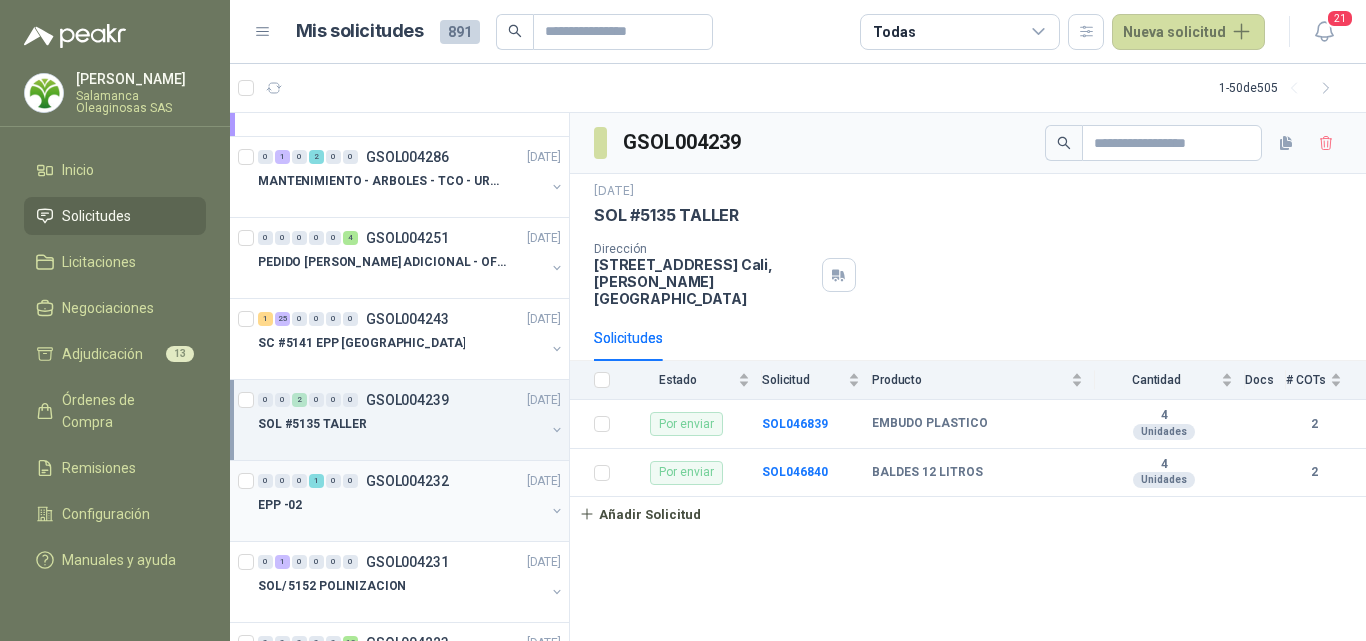 click on "EPP -02" at bounding box center [401, 505] 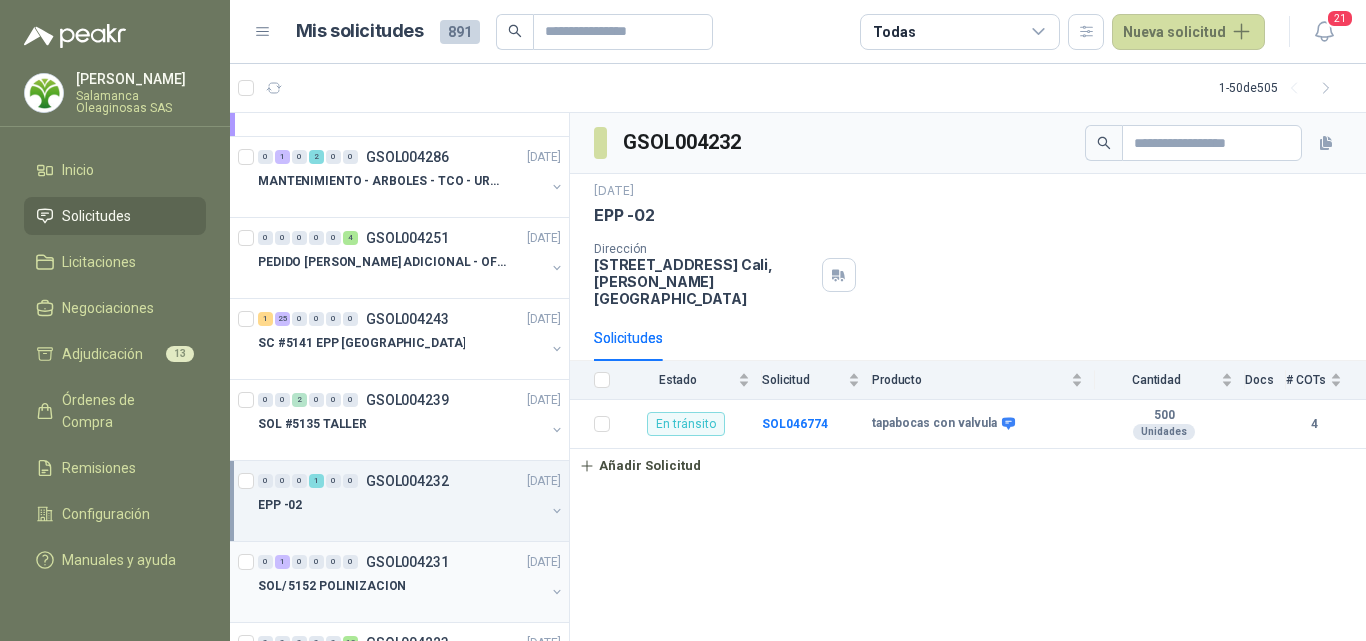scroll, scrollTop: 400, scrollLeft: 0, axis: vertical 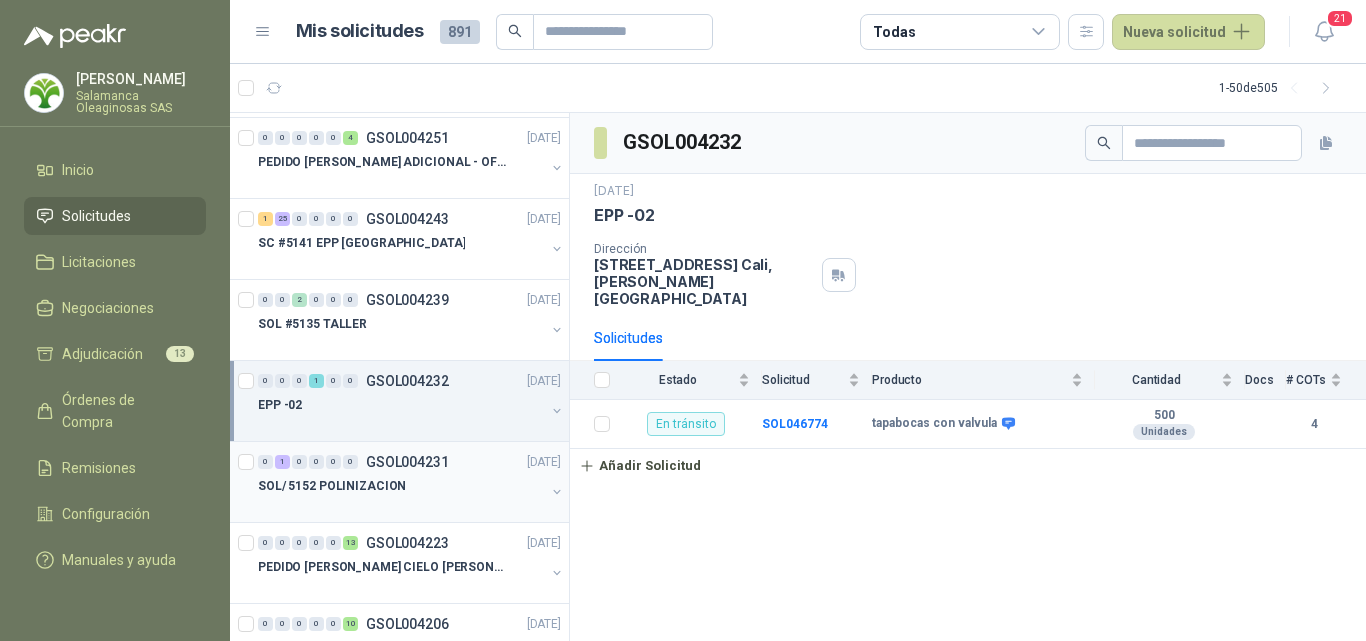 click on "SOL/ 5152 POLINIZACION" at bounding box center (401, 486) 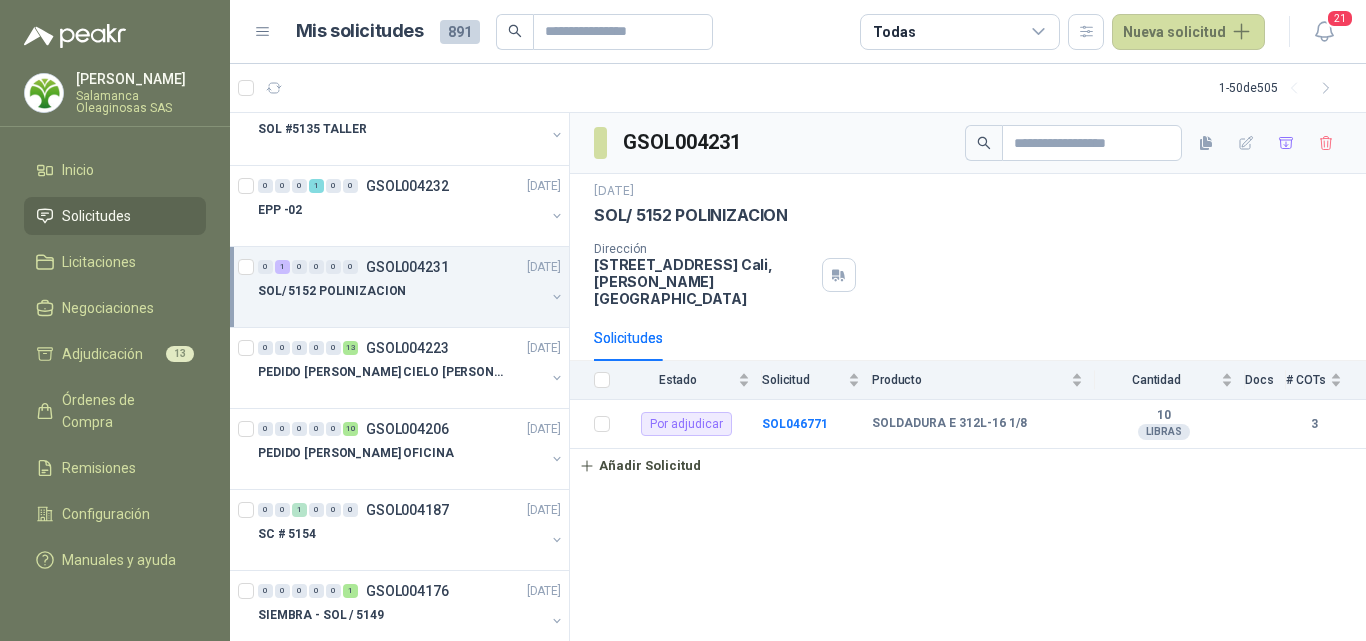 scroll, scrollTop: 600, scrollLeft: 0, axis: vertical 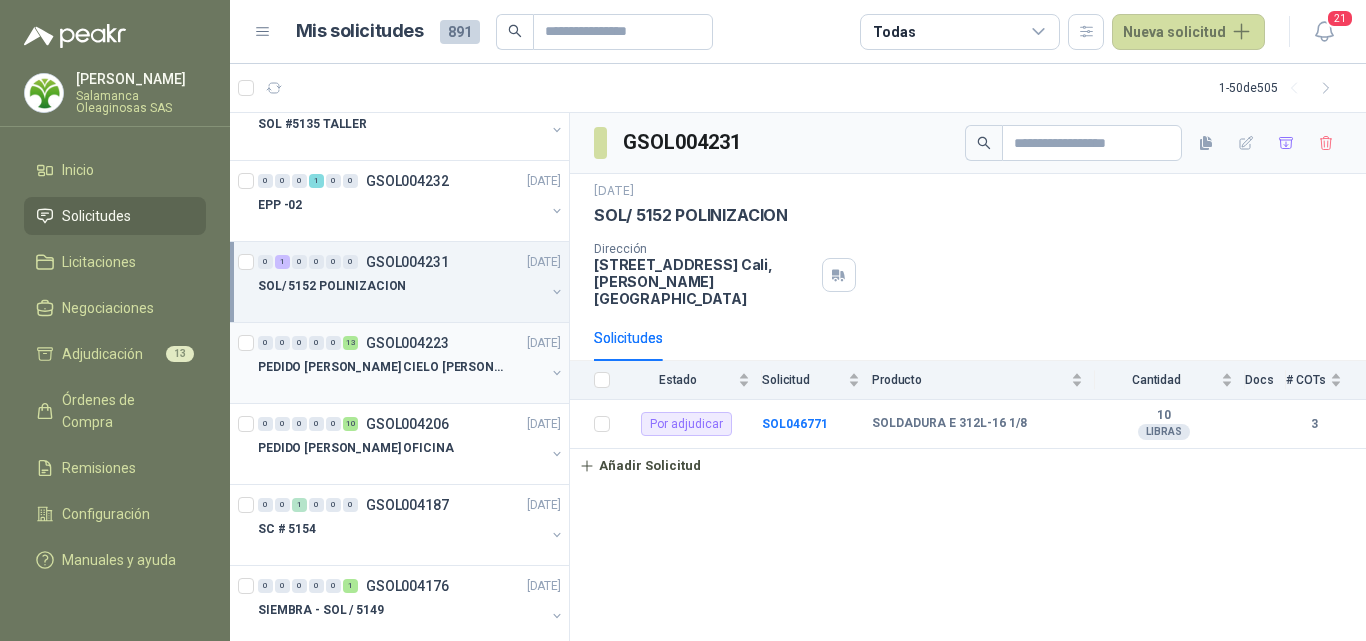 click on "PEDIDO [PERSON_NAME] CIELO [PERSON_NAME] OFICINA" at bounding box center [382, 367] 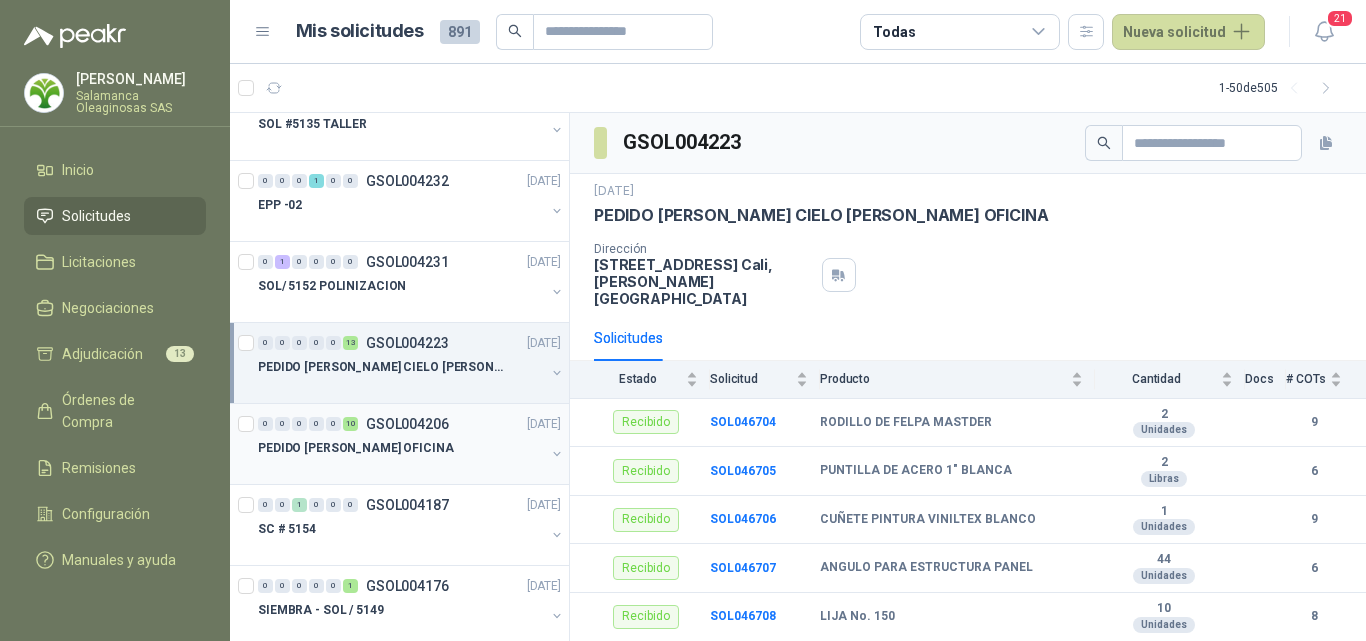 click at bounding box center (401, 468) 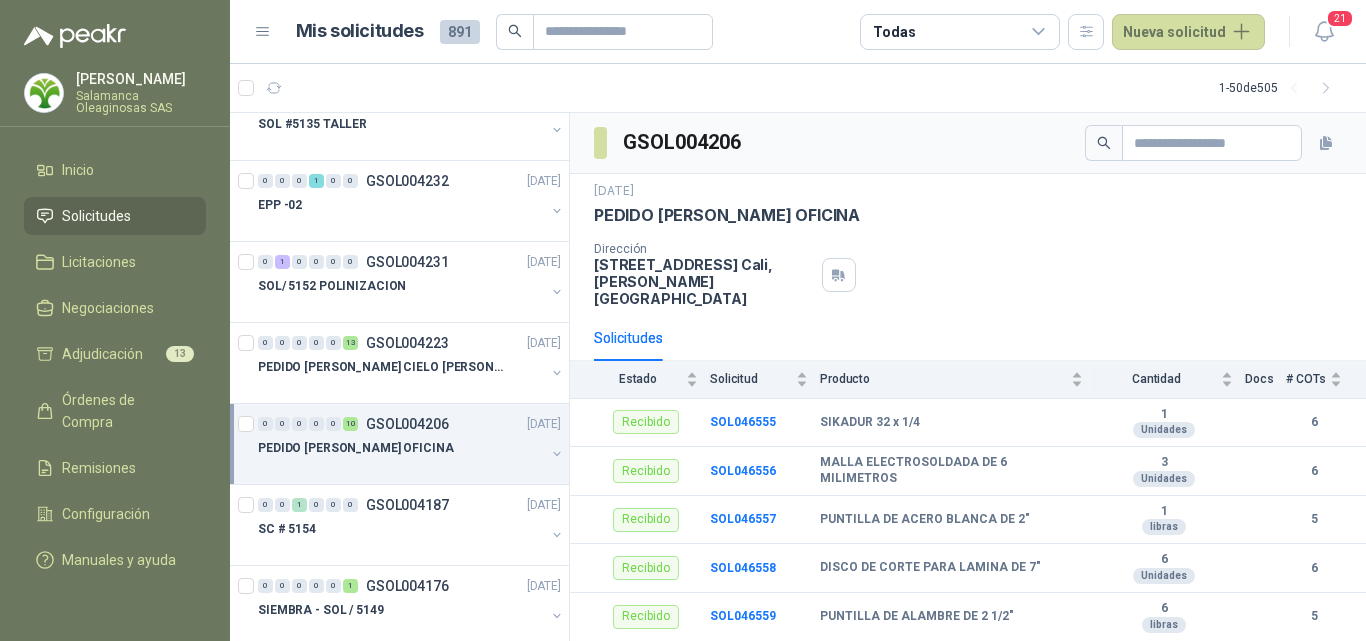 scroll, scrollTop: 700, scrollLeft: 0, axis: vertical 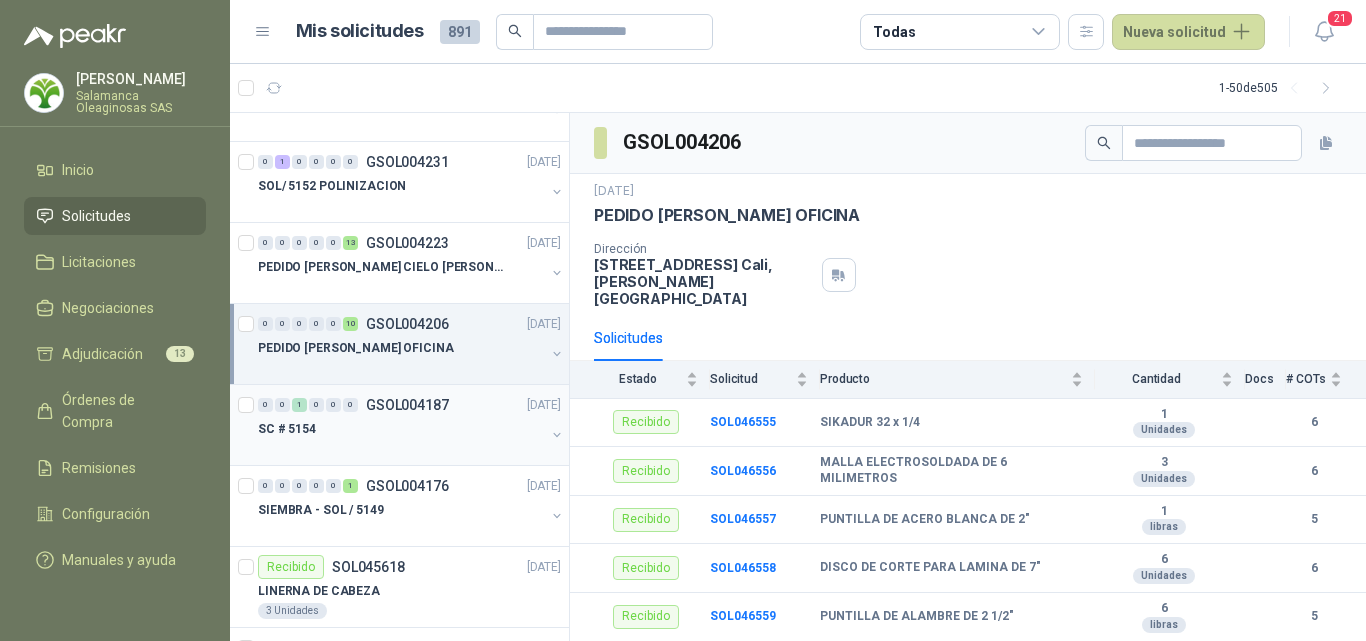 click at bounding box center (401, 449) 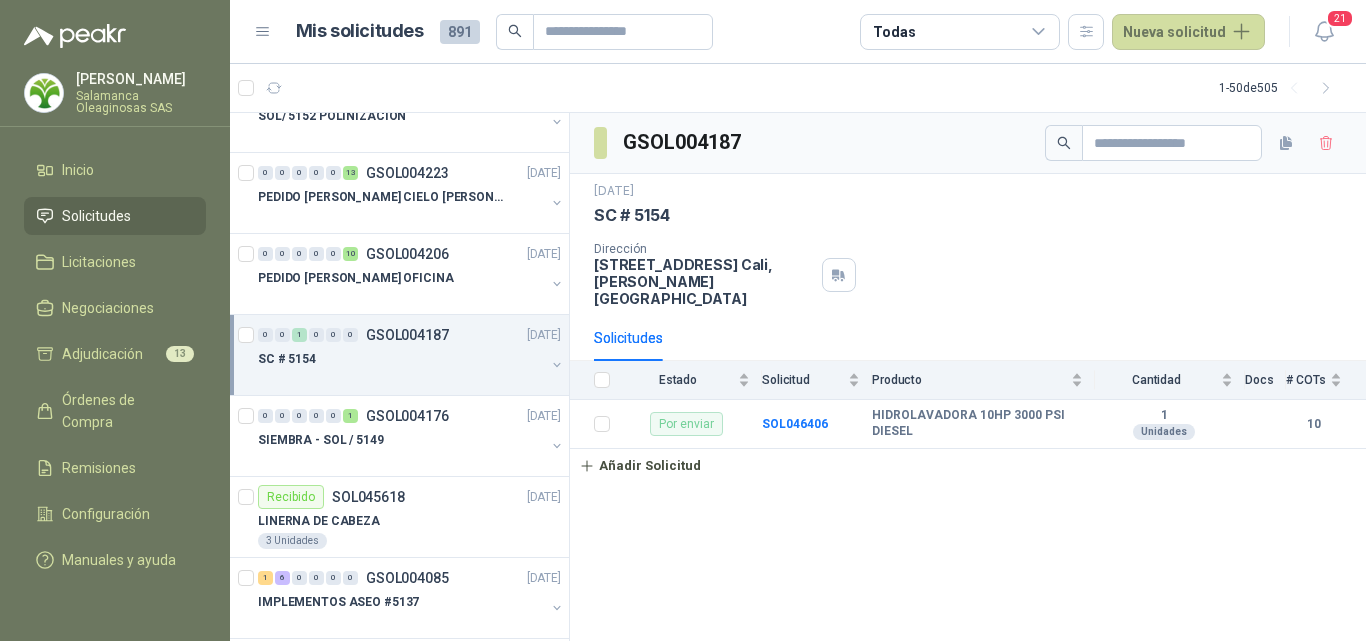 scroll, scrollTop: 800, scrollLeft: 0, axis: vertical 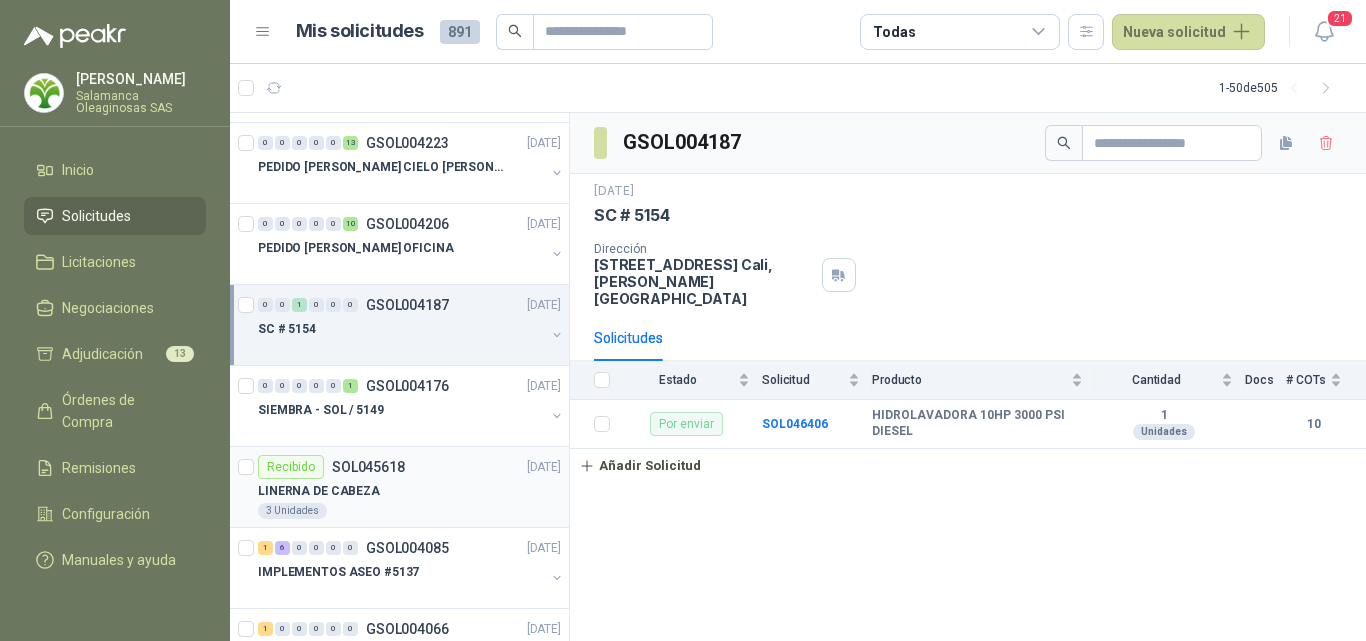 click on "LINERNA DE CABEZA" at bounding box center [409, 491] 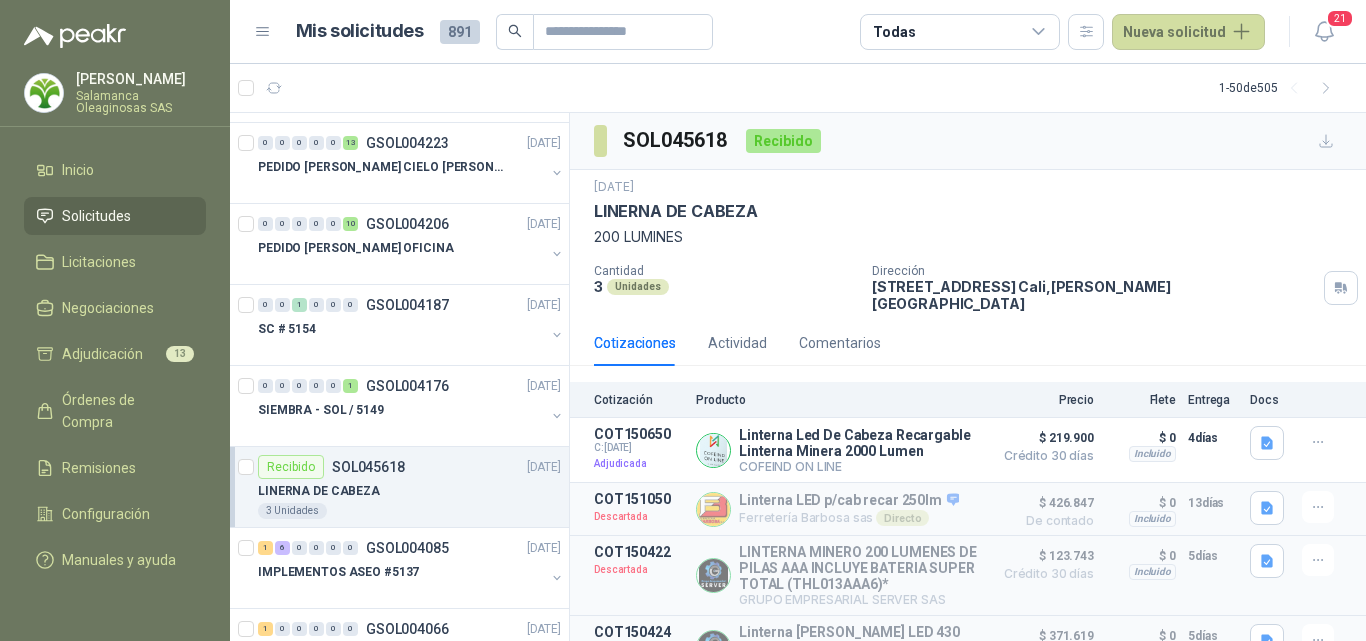 scroll, scrollTop: 900, scrollLeft: 0, axis: vertical 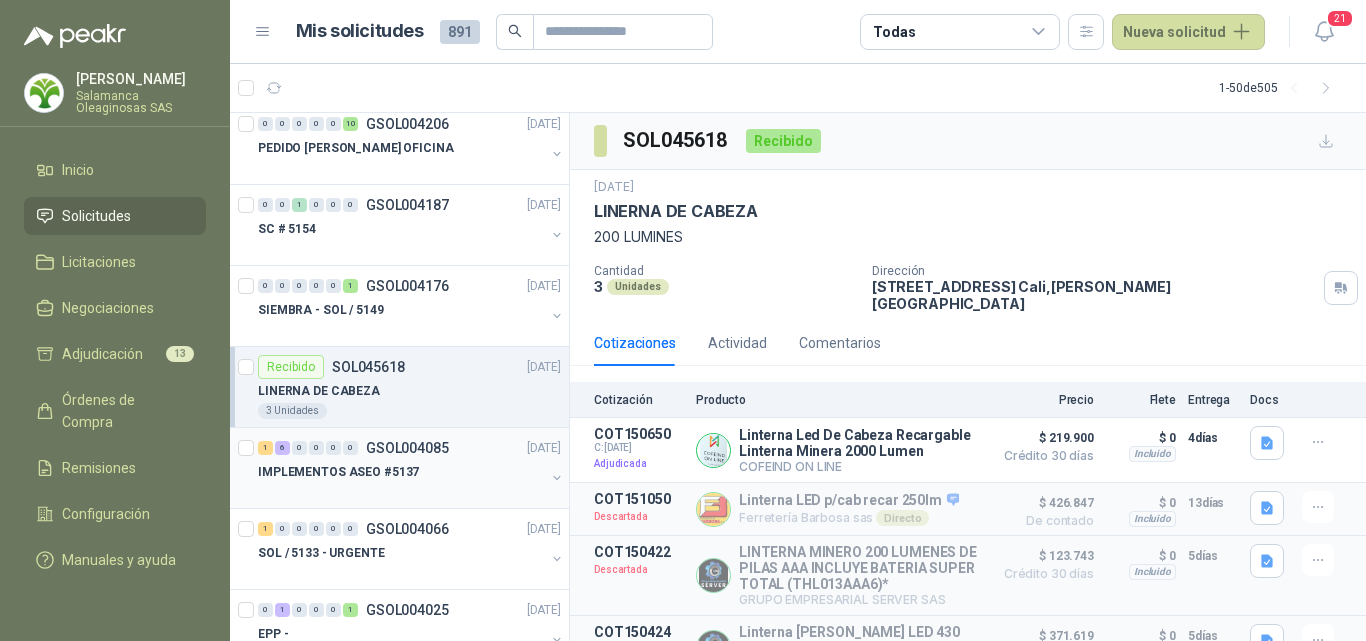 click on "IMPLEMENTOS ASEO #5137" at bounding box center [338, 472] 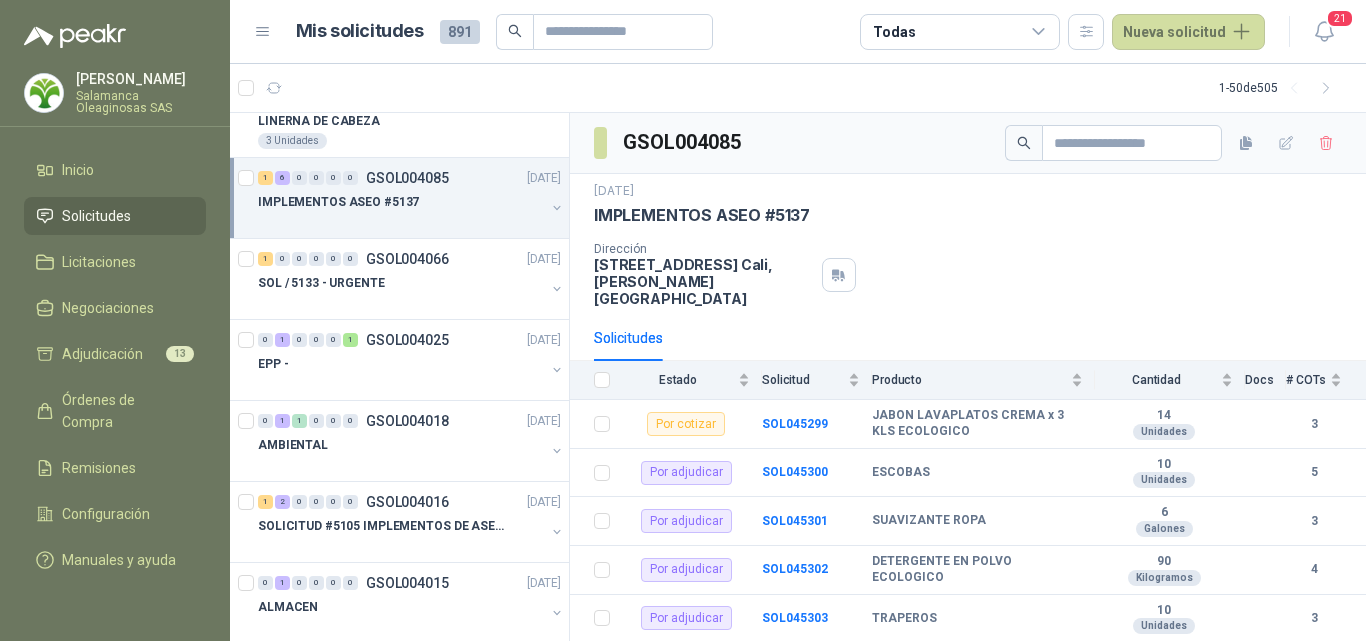scroll, scrollTop: 1200, scrollLeft: 0, axis: vertical 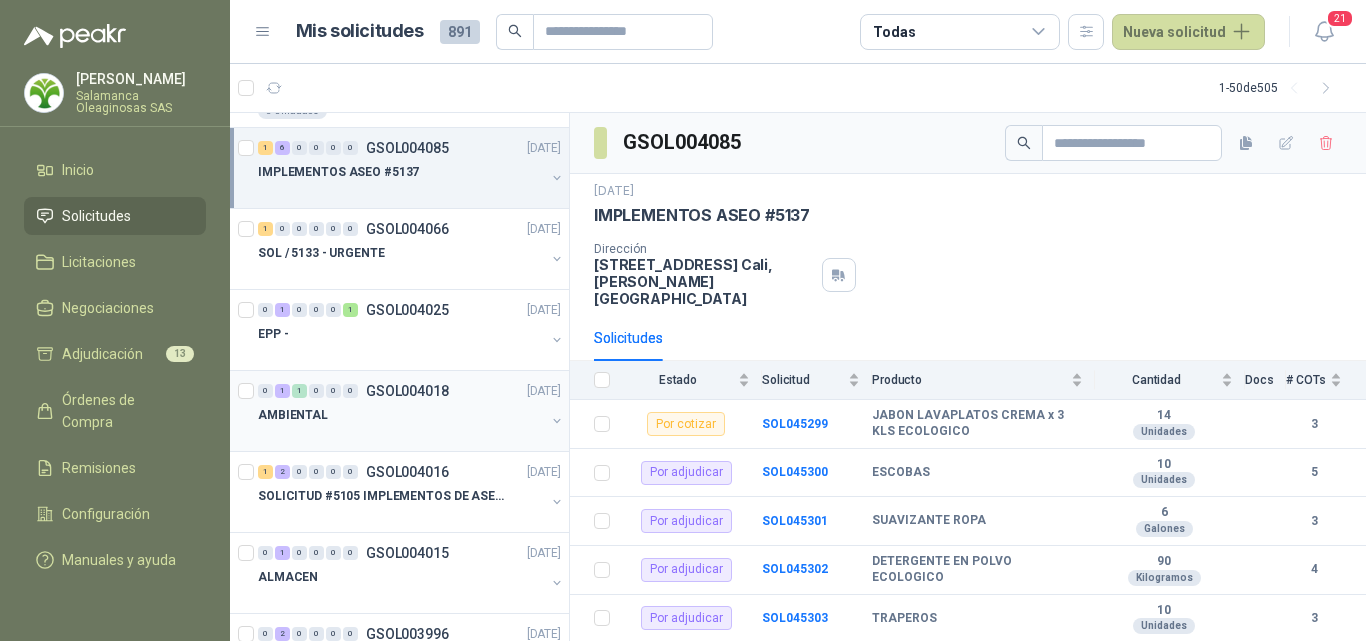 click on "AMBIENTAL" at bounding box center (401, 415) 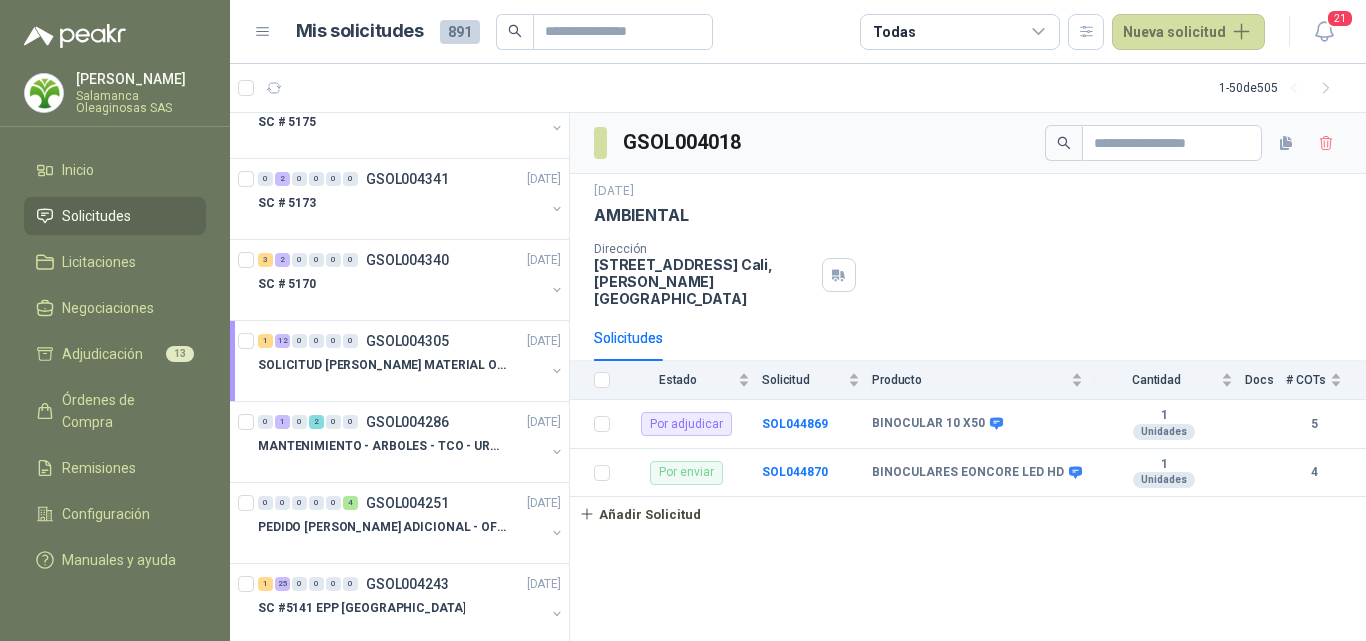 scroll, scrollTop: 0, scrollLeft: 0, axis: both 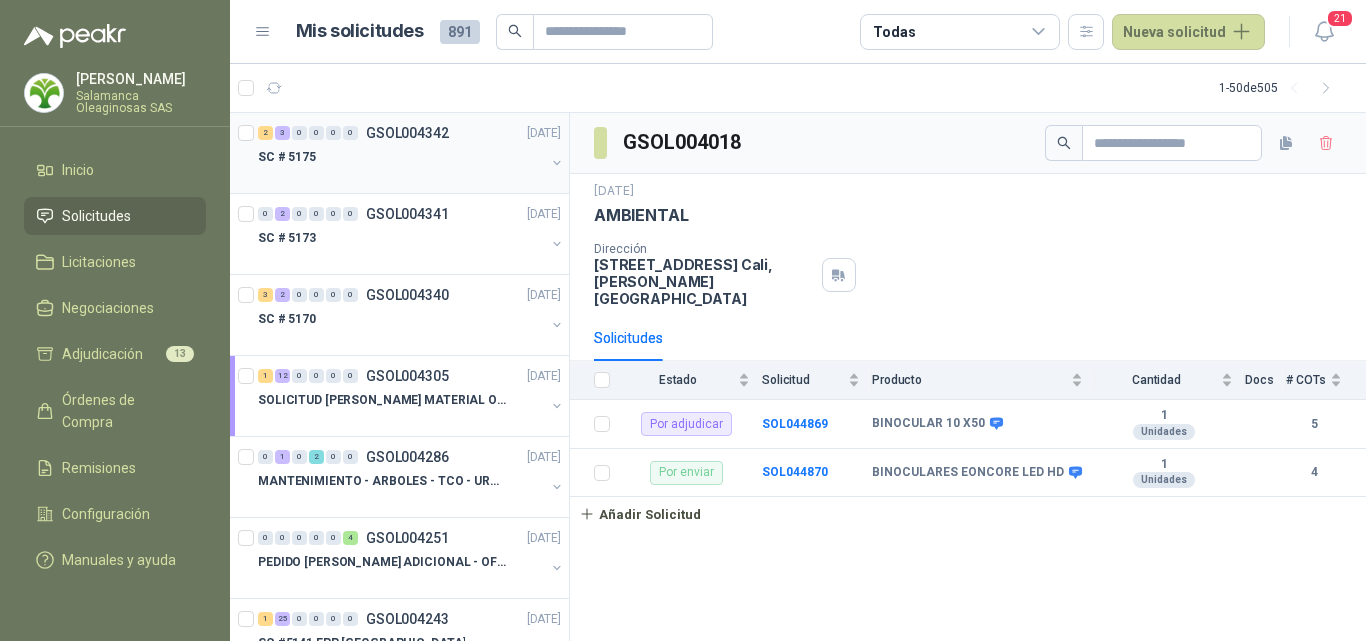 click on "SC # 5175" at bounding box center [401, 157] 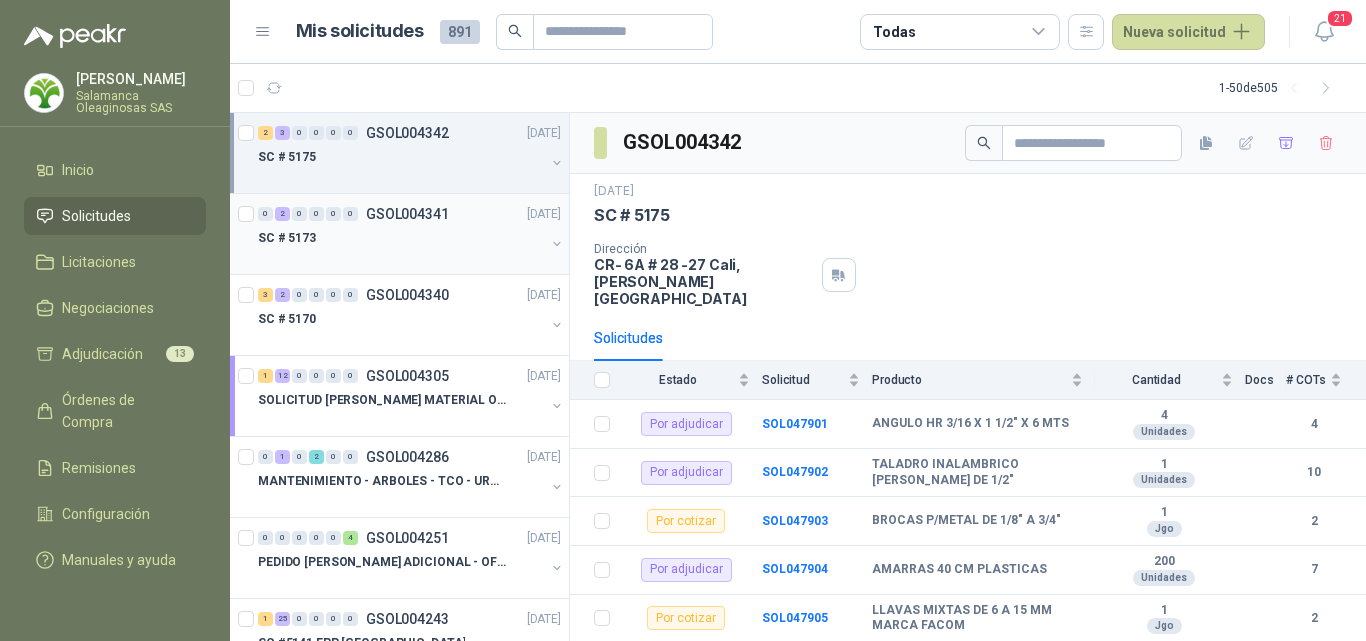 click at bounding box center (401, 258) 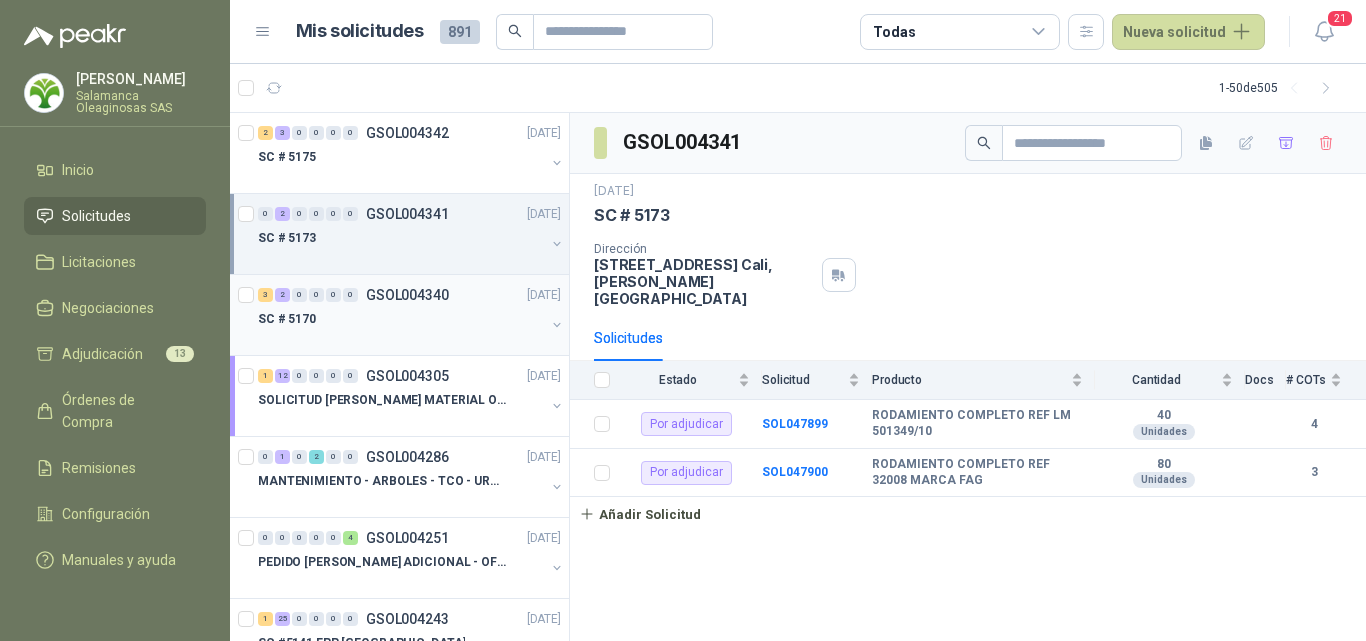 click on "SC # 5170" at bounding box center [401, 319] 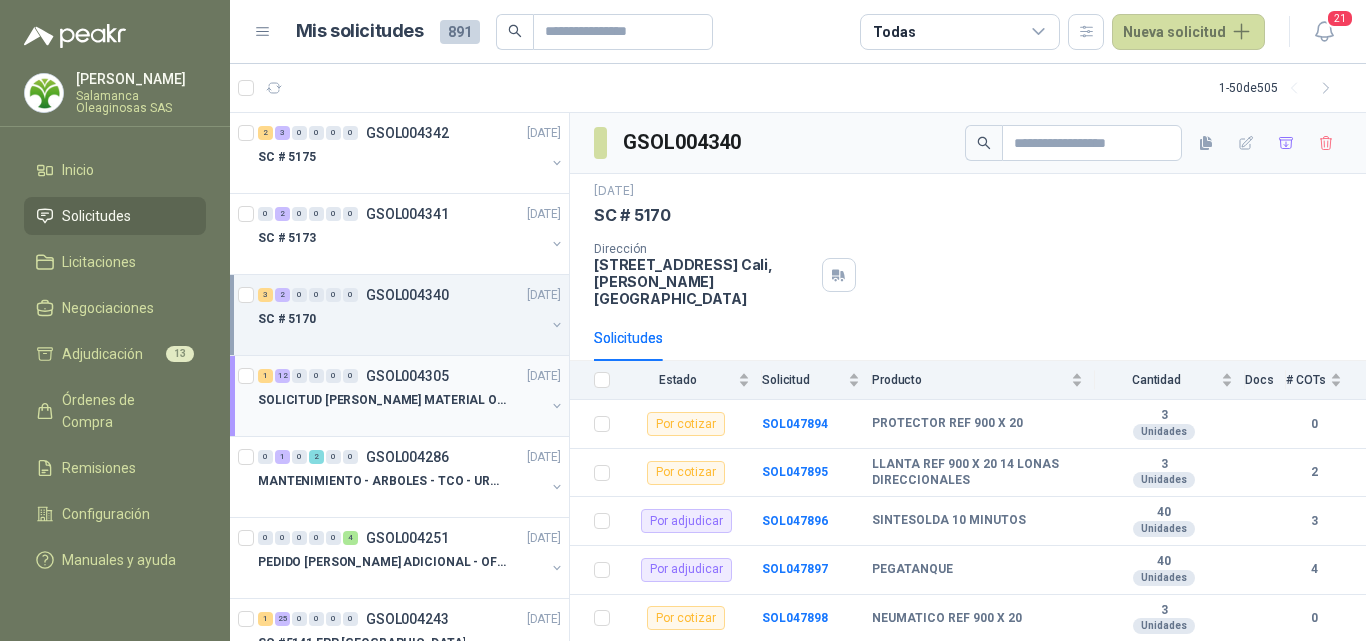click on "SOLICITUD [PERSON_NAME] MATERIAL OBRA EDIFICIO" at bounding box center (382, 400) 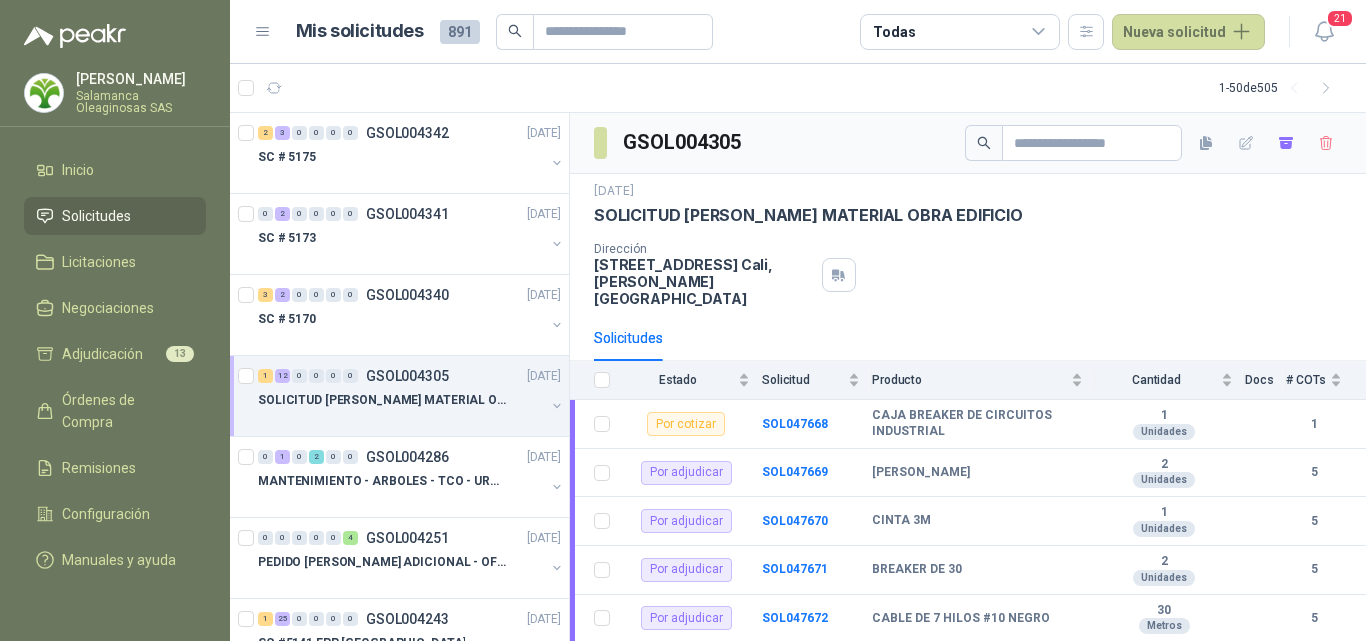 scroll, scrollTop: 100, scrollLeft: 0, axis: vertical 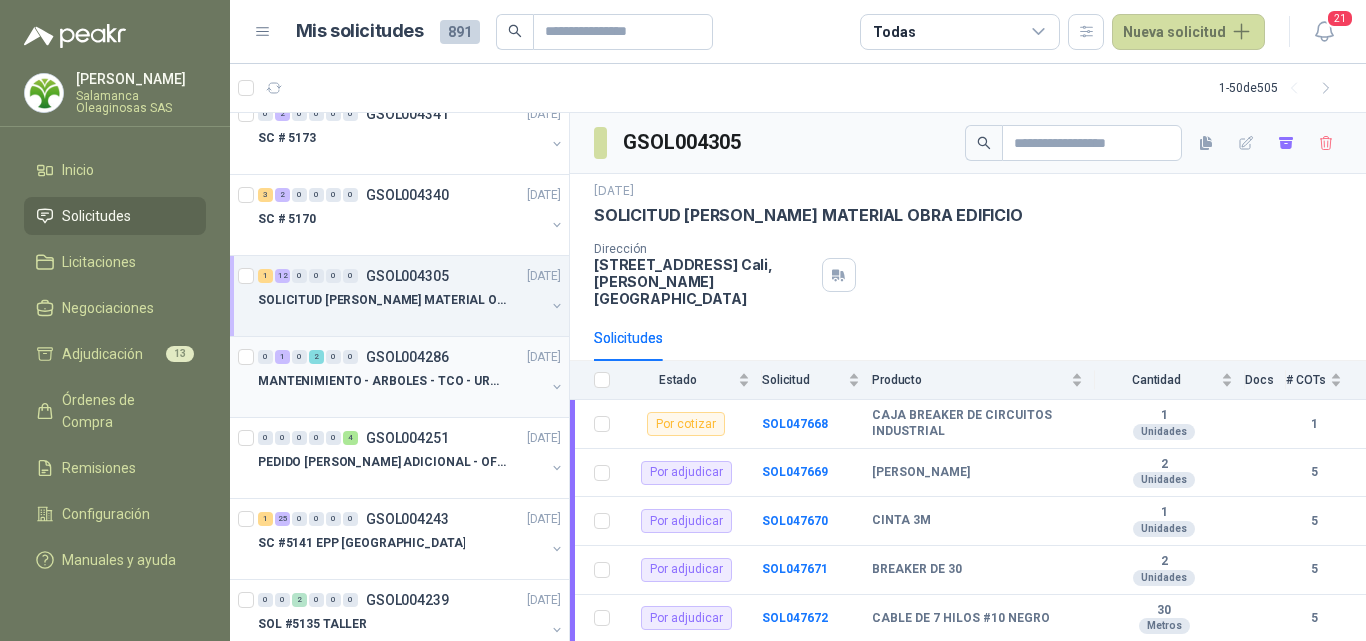 click at bounding box center [401, 401] 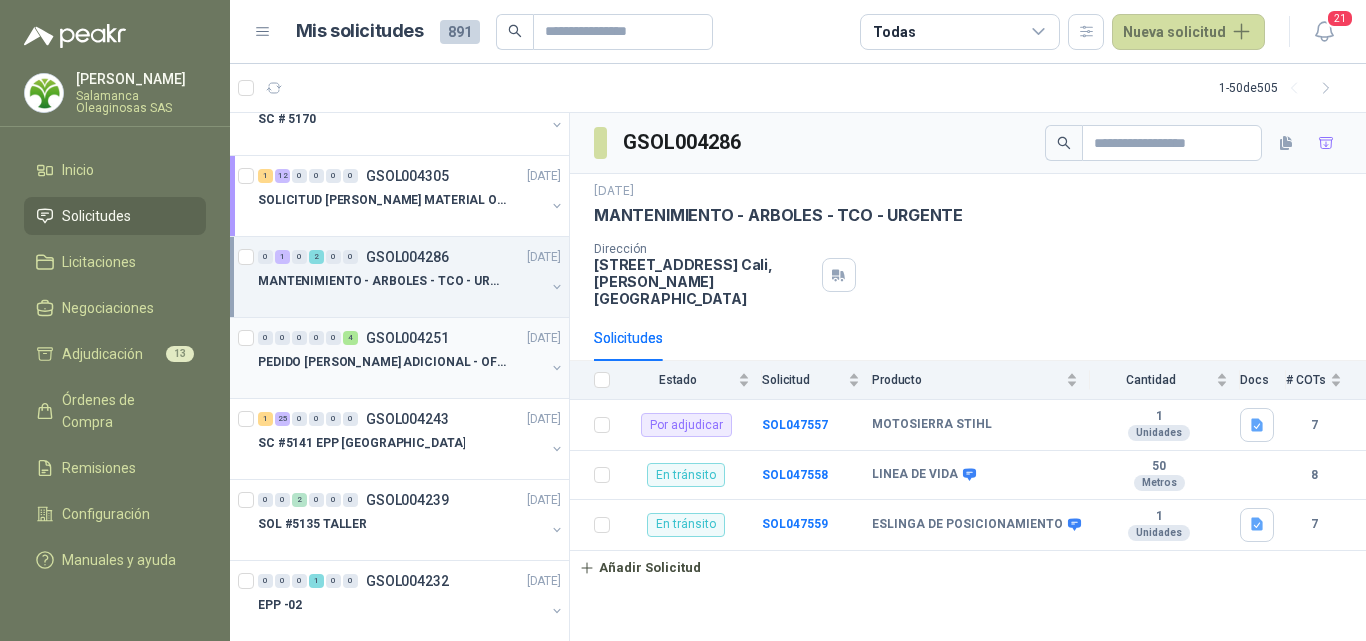scroll, scrollTop: 300, scrollLeft: 0, axis: vertical 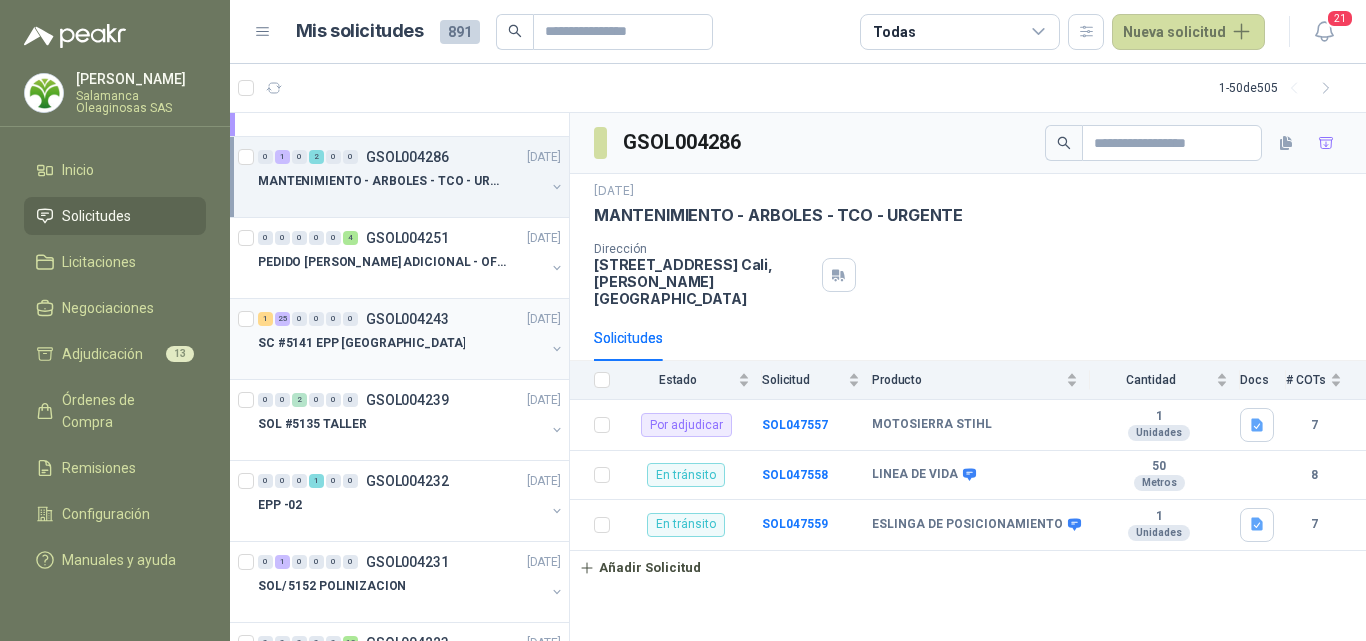 click at bounding box center (401, 363) 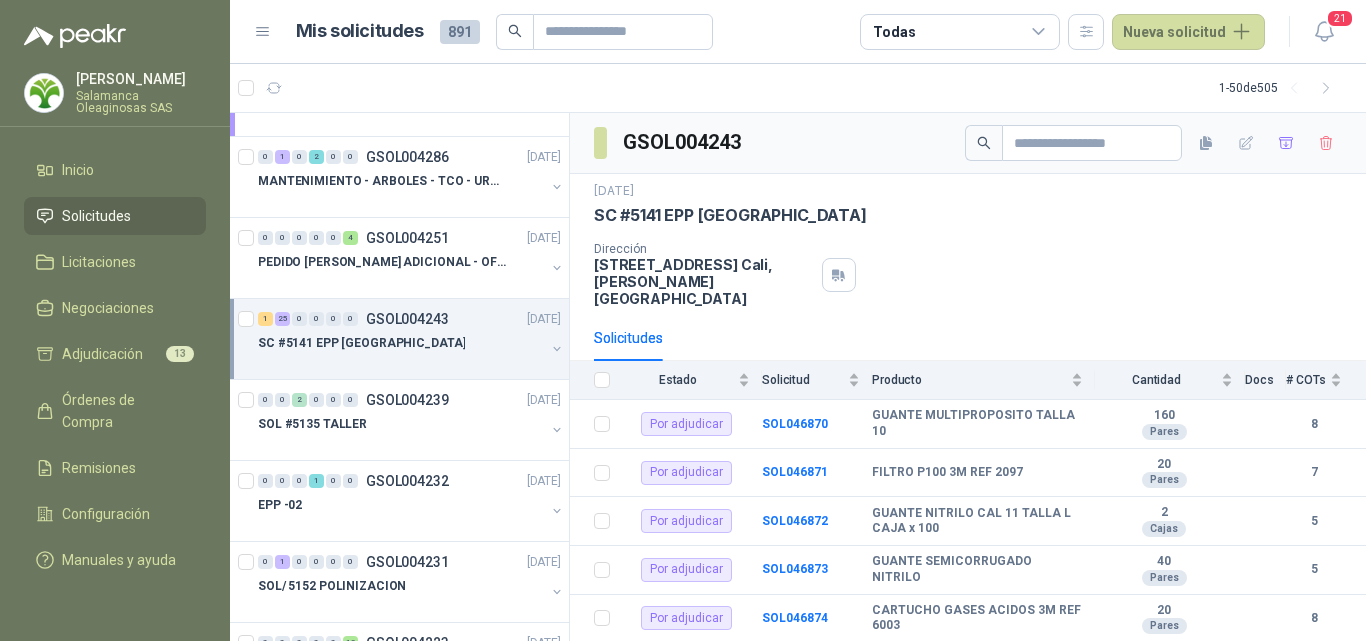 scroll, scrollTop: 200, scrollLeft: 0, axis: vertical 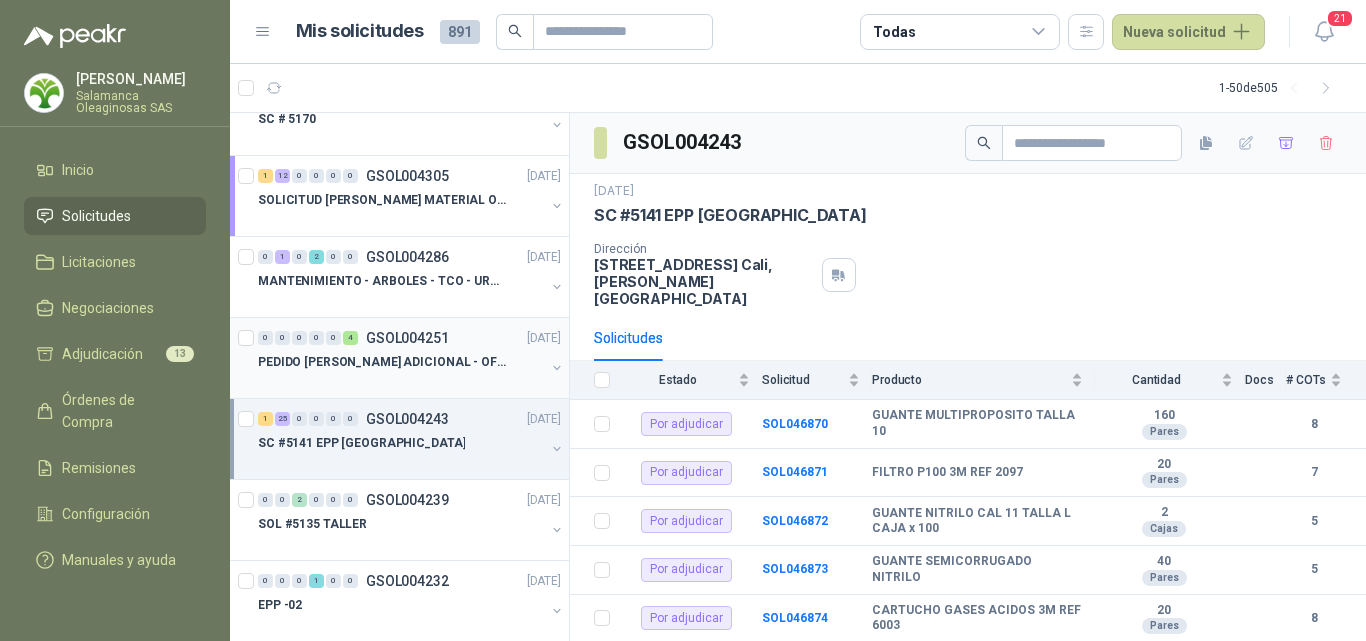 click on "PEDIDO [PERSON_NAME] ADICIONAL - OFICINA" at bounding box center (382, 362) 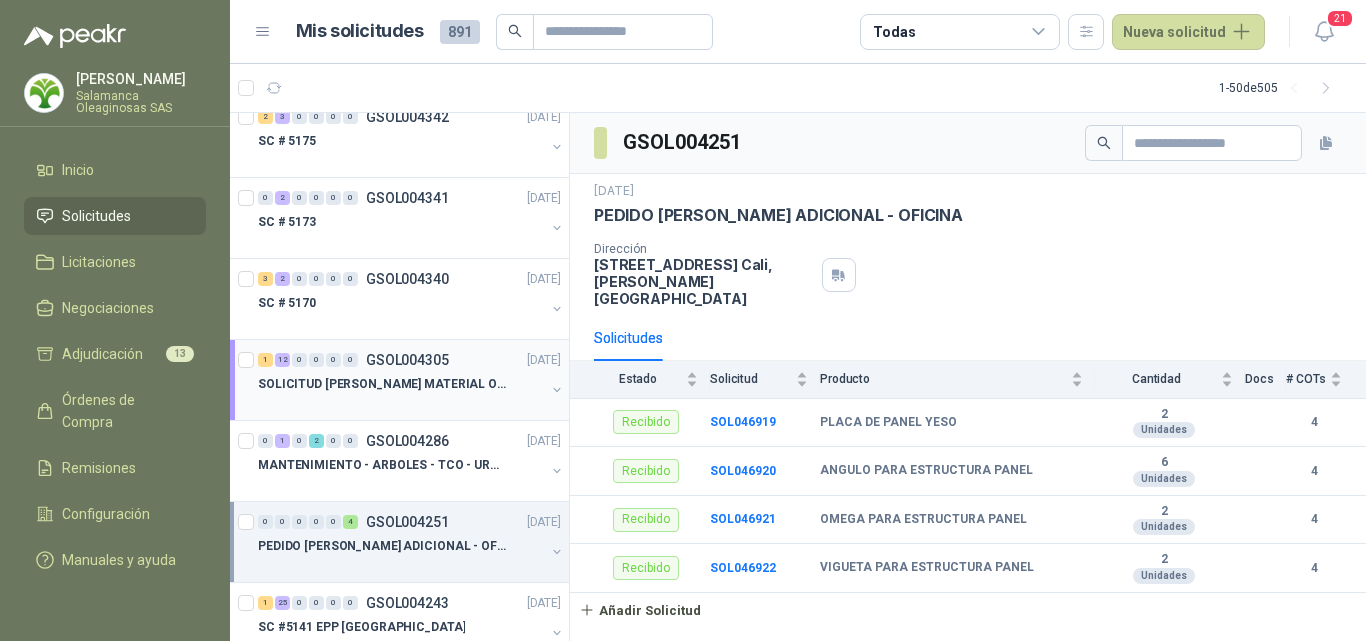scroll, scrollTop: 0, scrollLeft: 0, axis: both 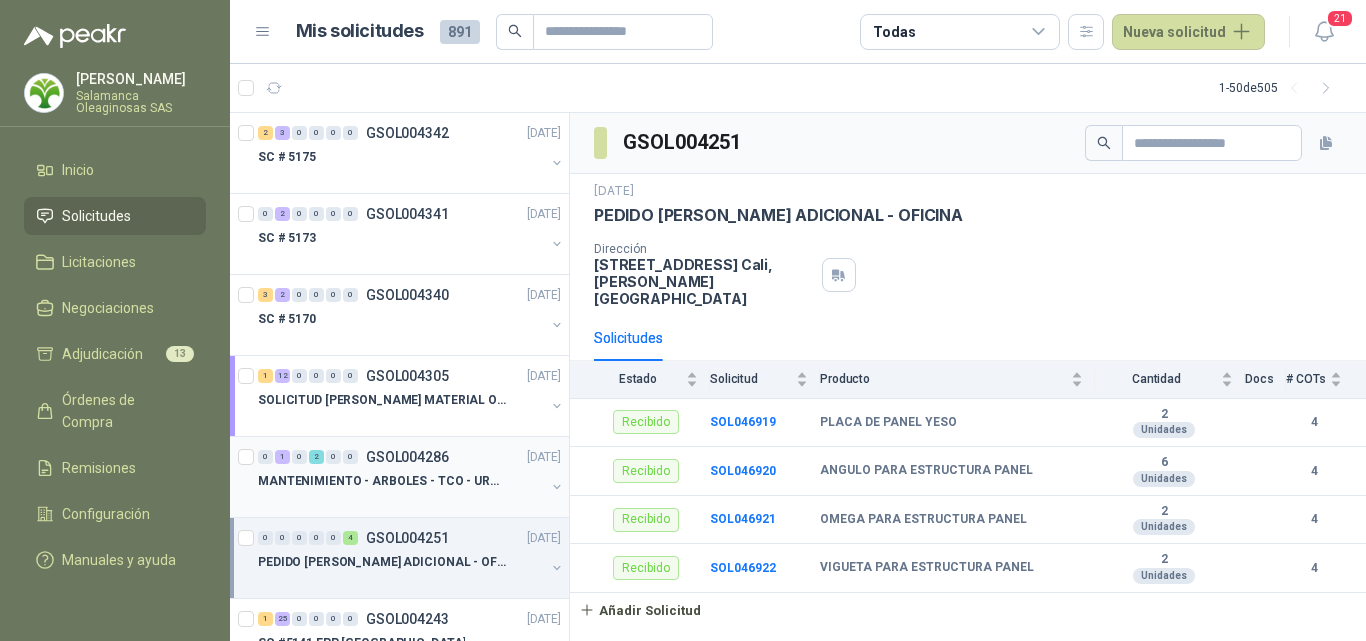 click at bounding box center [401, 501] 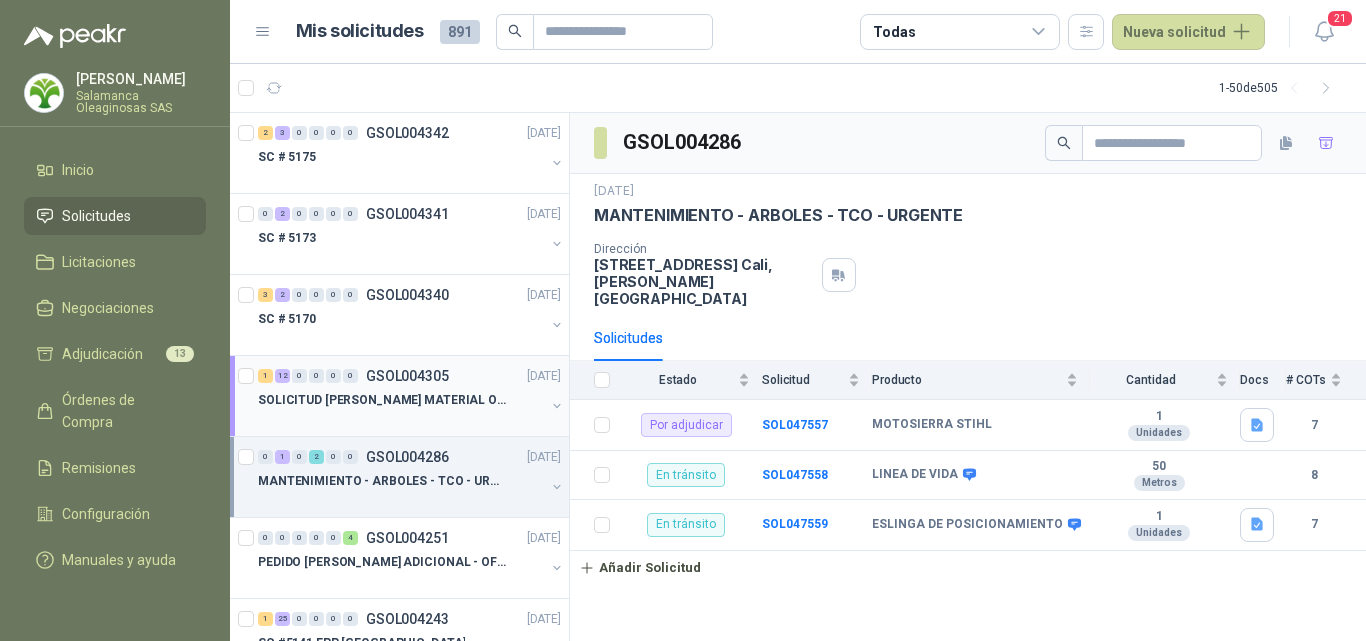 click on "1   12   0   0   0   0   GSOL004305 [DATE]" at bounding box center [411, 376] 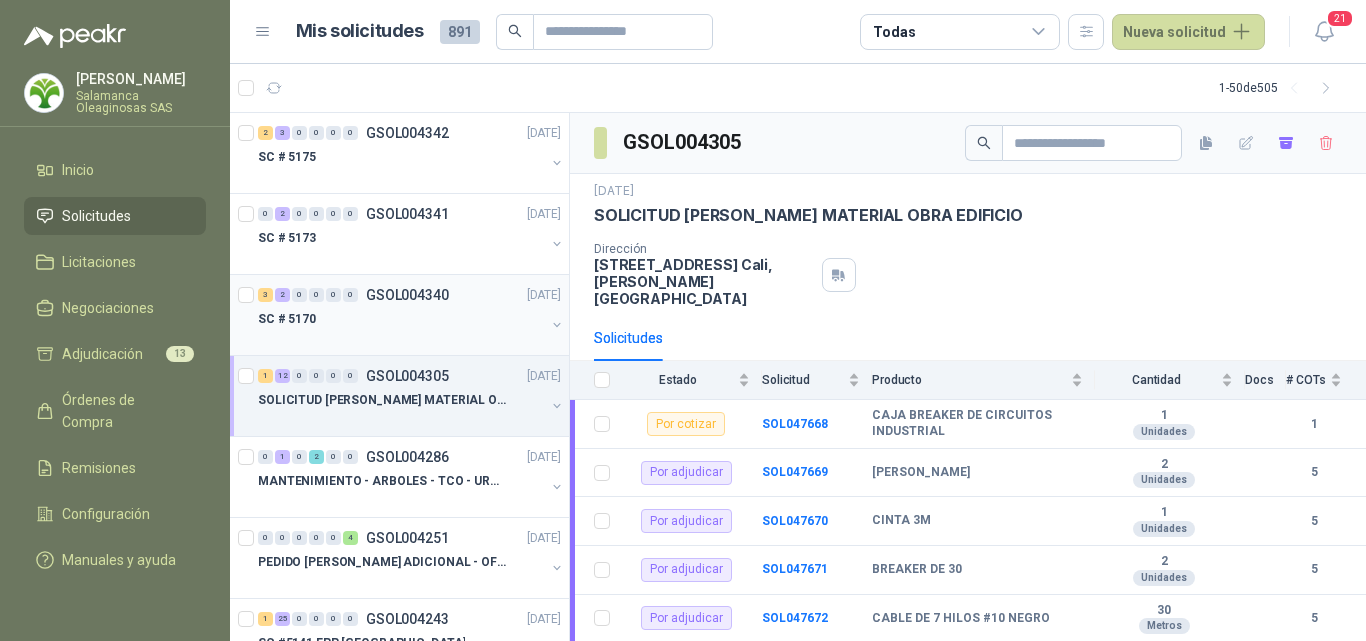 click at bounding box center [401, 339] 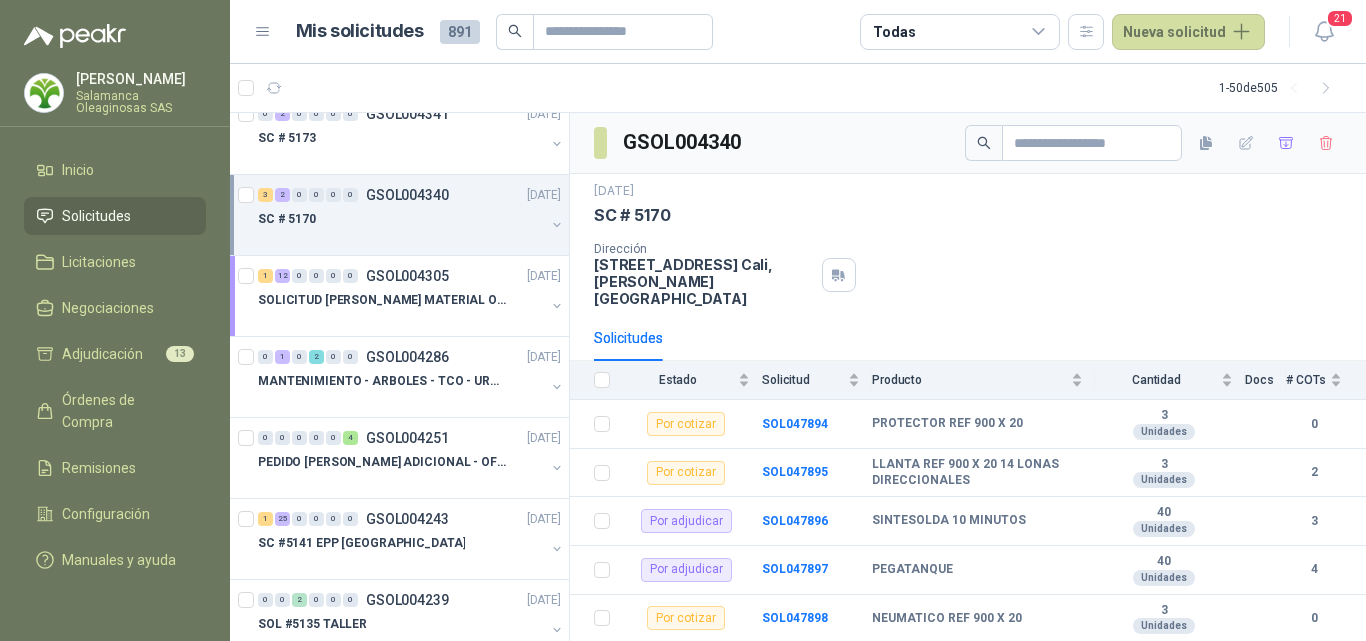 scroll, scrollTop: 200, scrollLeft: 0, axis: vertical 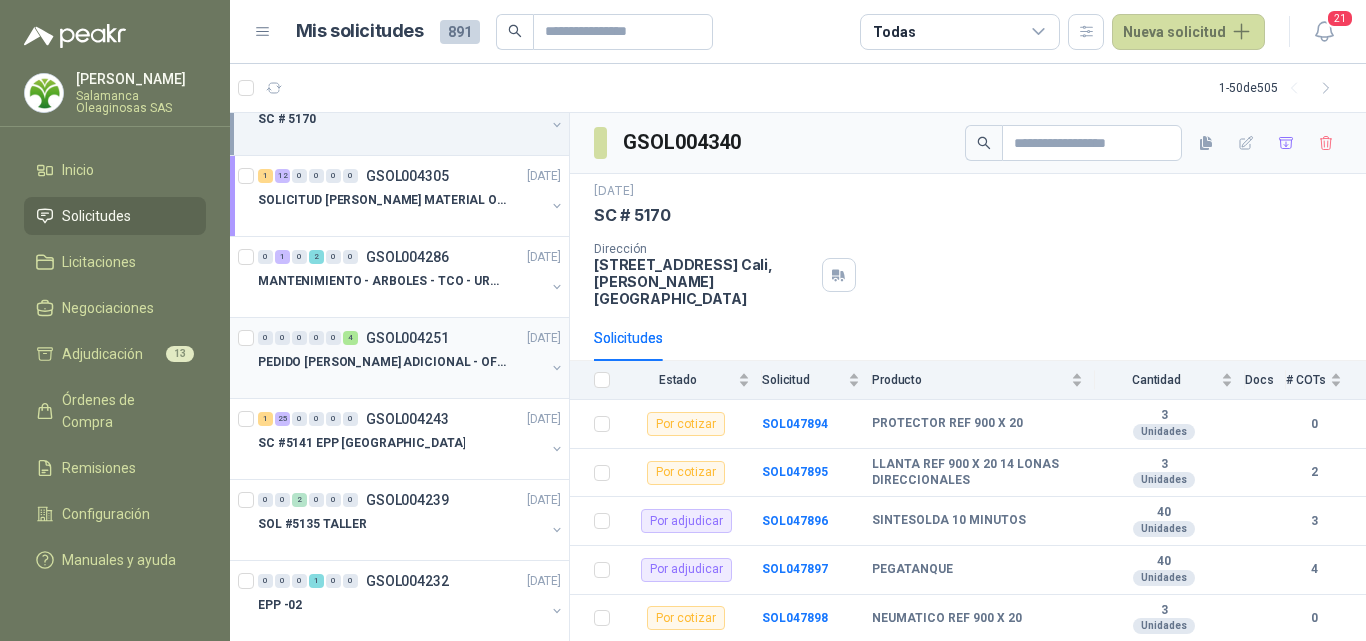 click on "PEDIDO [PERSON_NAME] ADICIONAL - OFICINA" at bounding box center [382, 362] 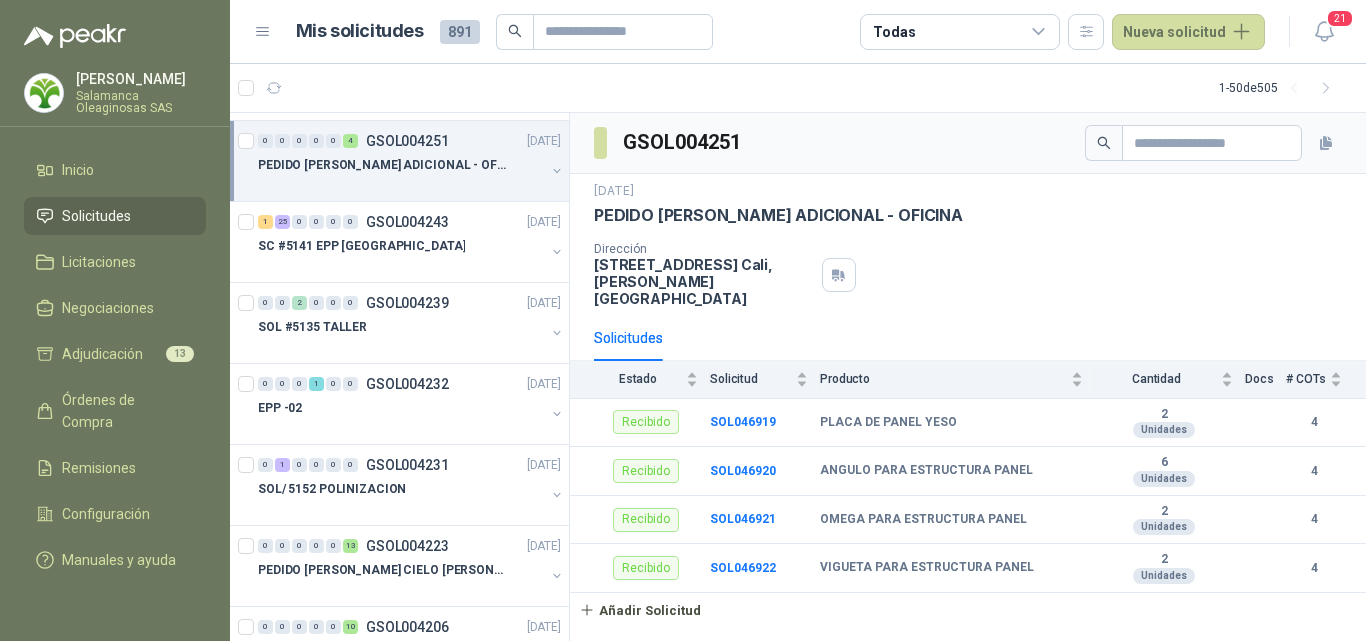 scroll, scrollTop: 400, scrollLeft: 0, axis: vertical 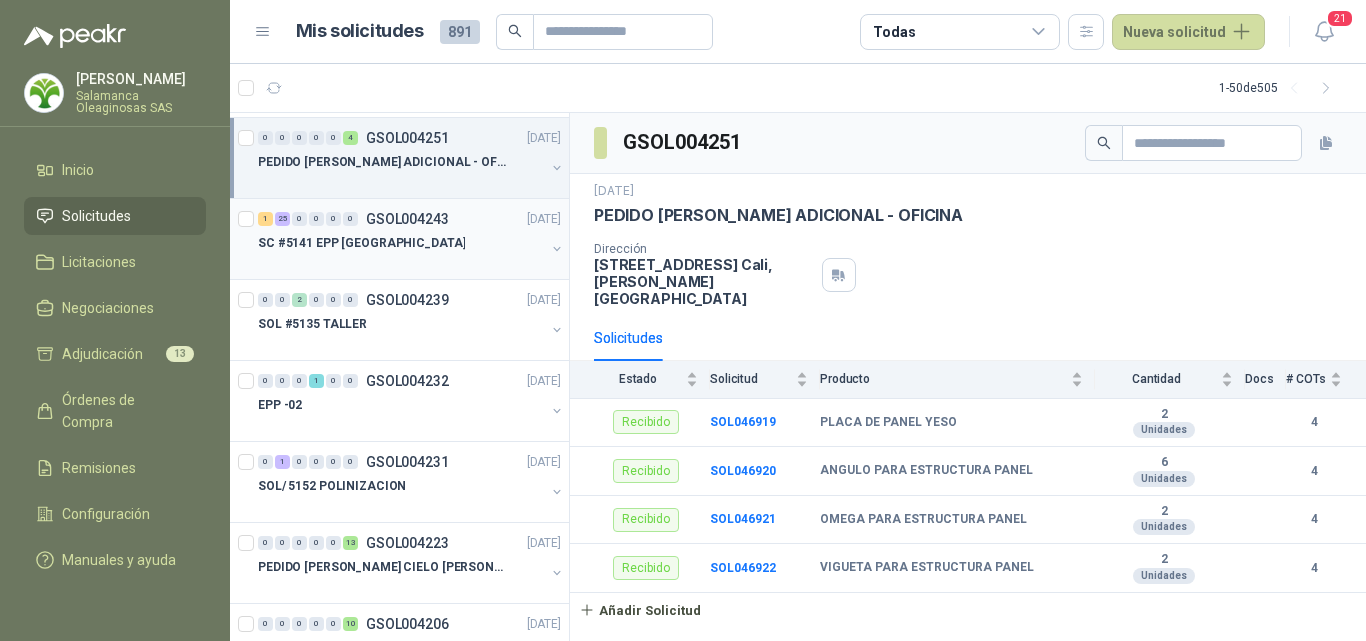 click on "1   25   0   0   0   0   GSOL004243 [DATE]   SC #5141 EPP [GEOGRAPHIC_DATA]" at bounding box center [399, 239] 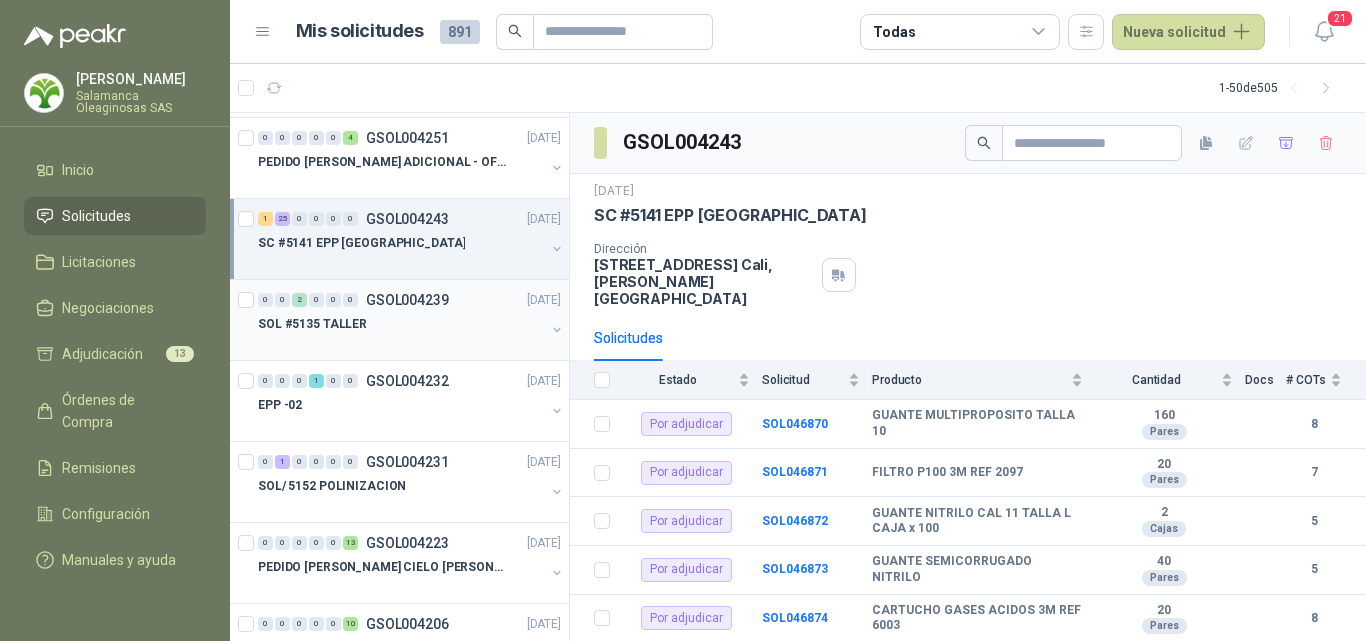 click on "SOL #5135 TALLER" at bounding box center (401, 324) 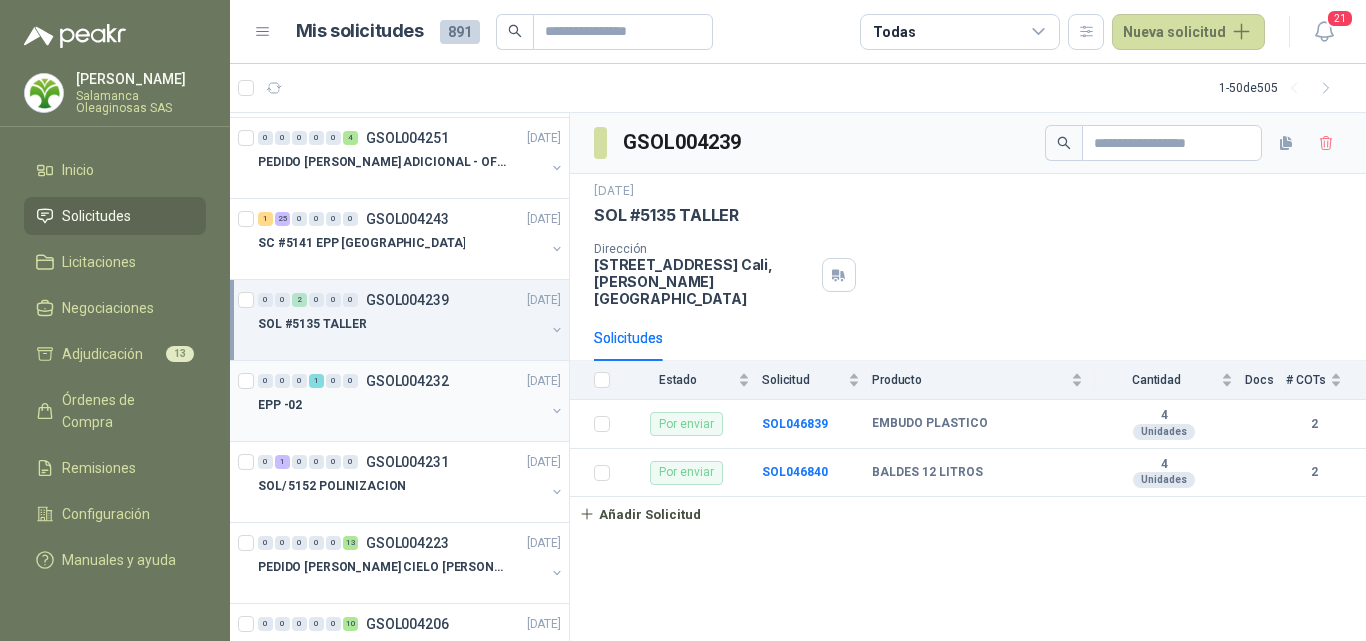 click on "EPP -02" at bounding box center (401, 405) 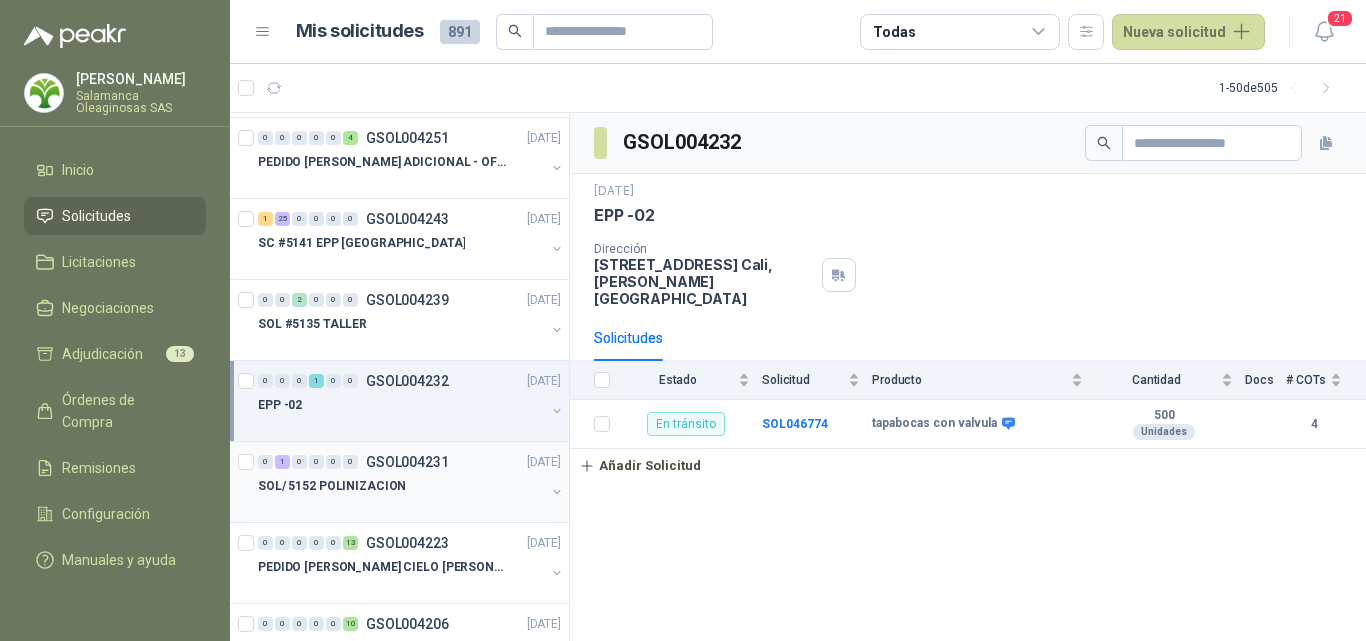 click on "SOL/ 5152 POLINIZACION" at bounding box center (401, 486) 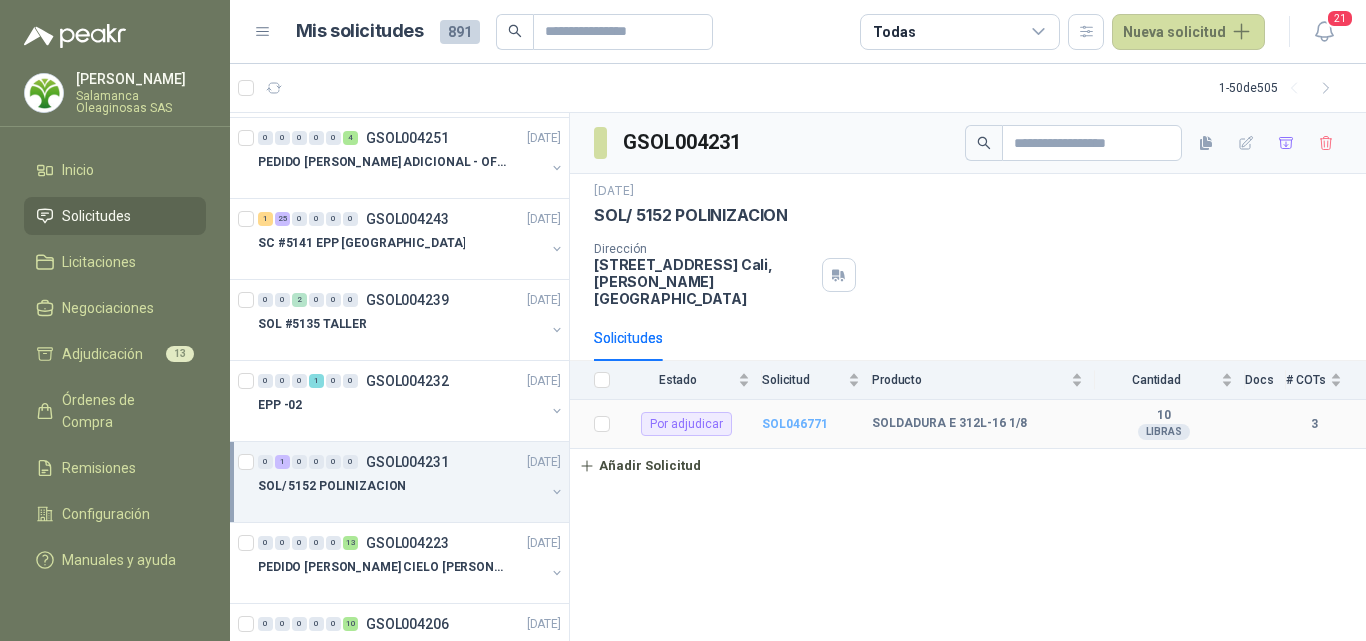 click on "SOL046771" at bounding box center (795, 424) 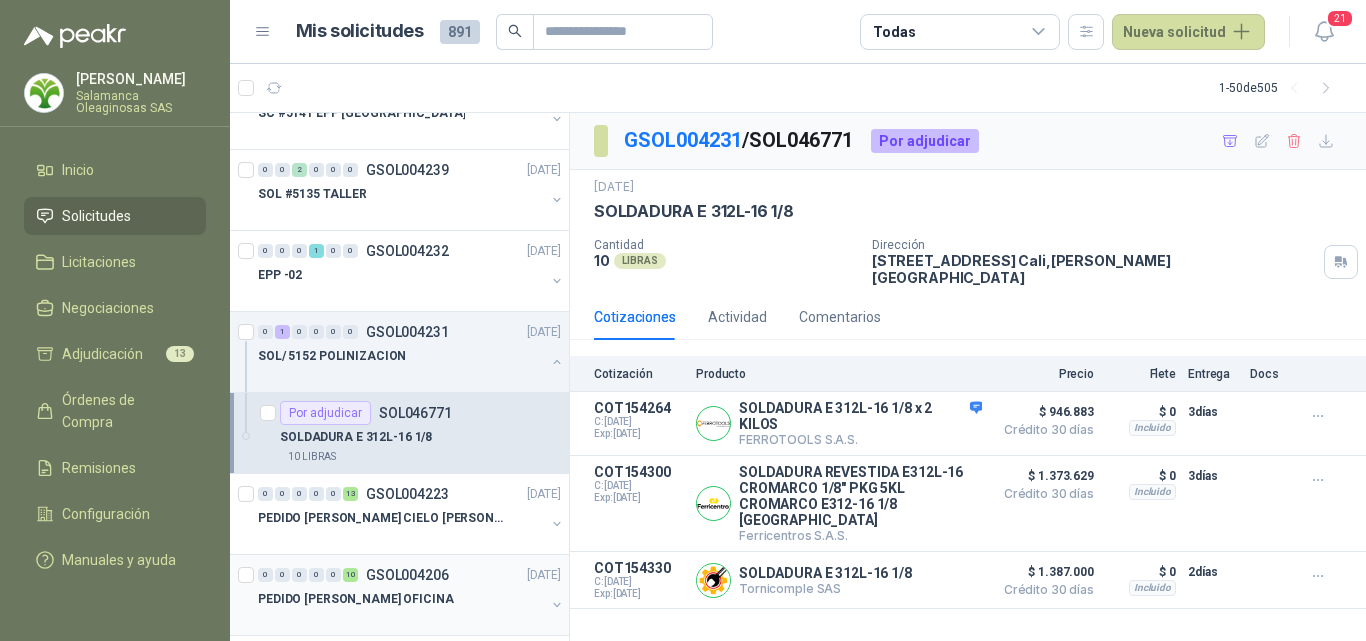 scroll, scrollTop: 700, scrollLeft: 0, axis: vertical 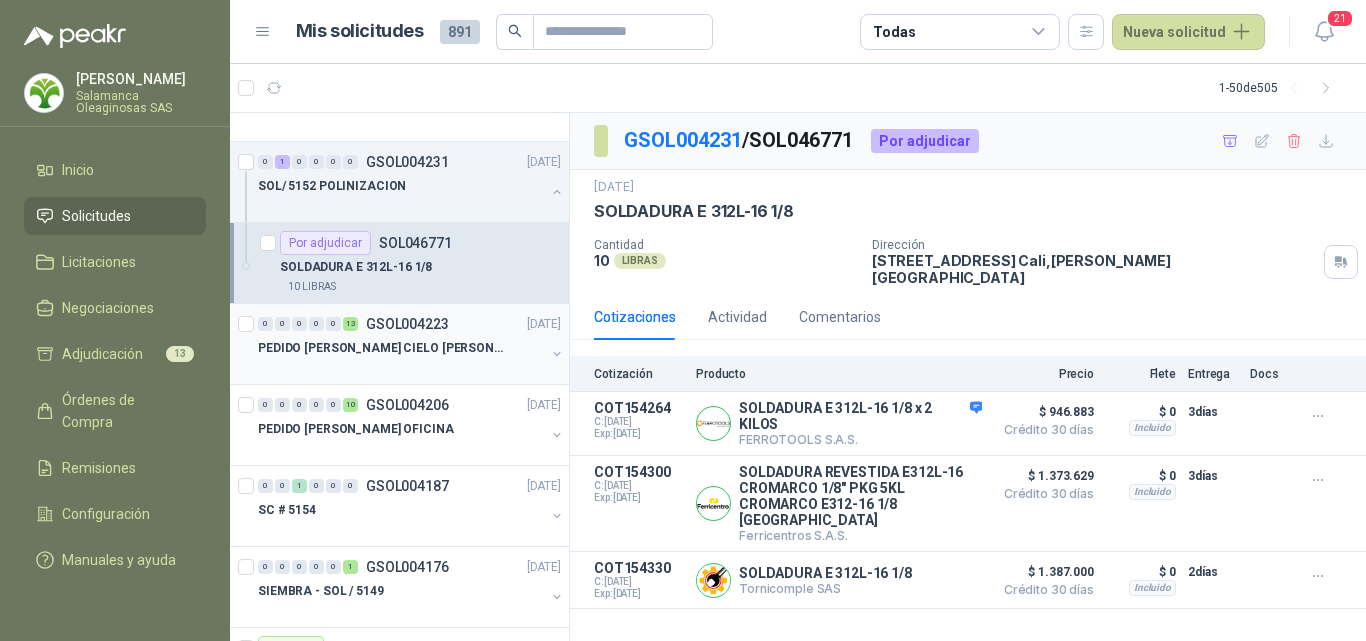 click on "PEDIDO [PERSON_NAME] CIELO [PERSON_NAME] OFICINA" at bounding box center [382, 348] 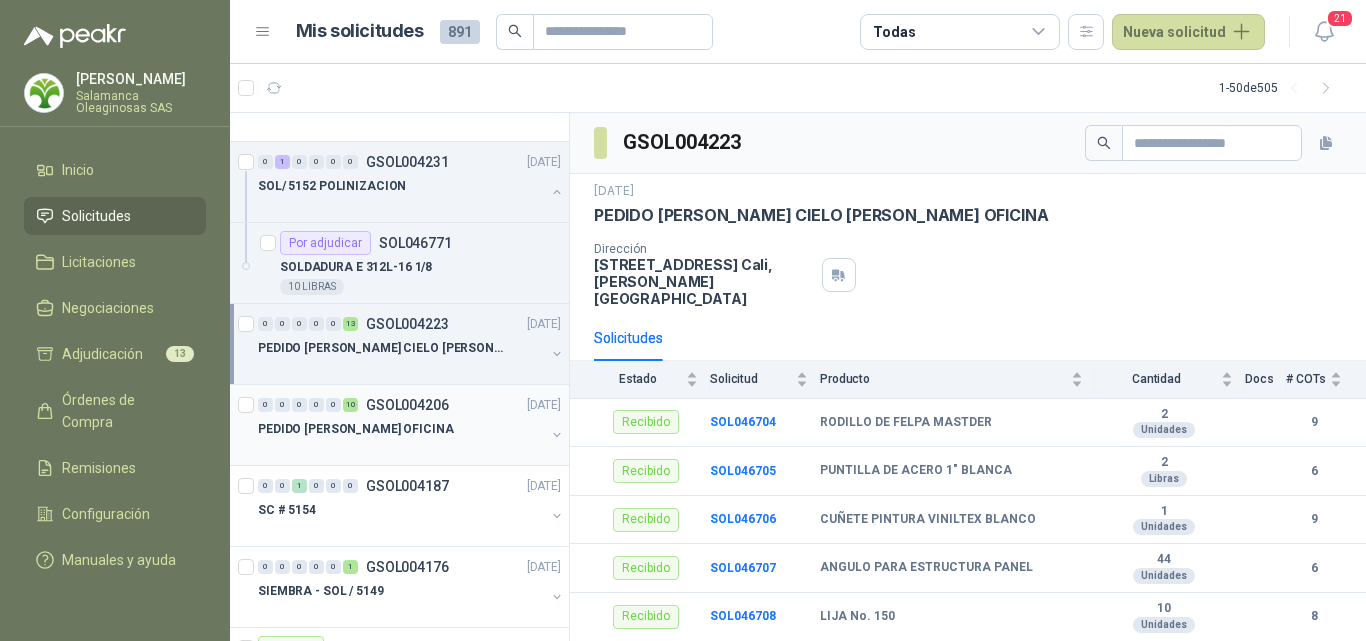 click at bounding box center [401, 449] 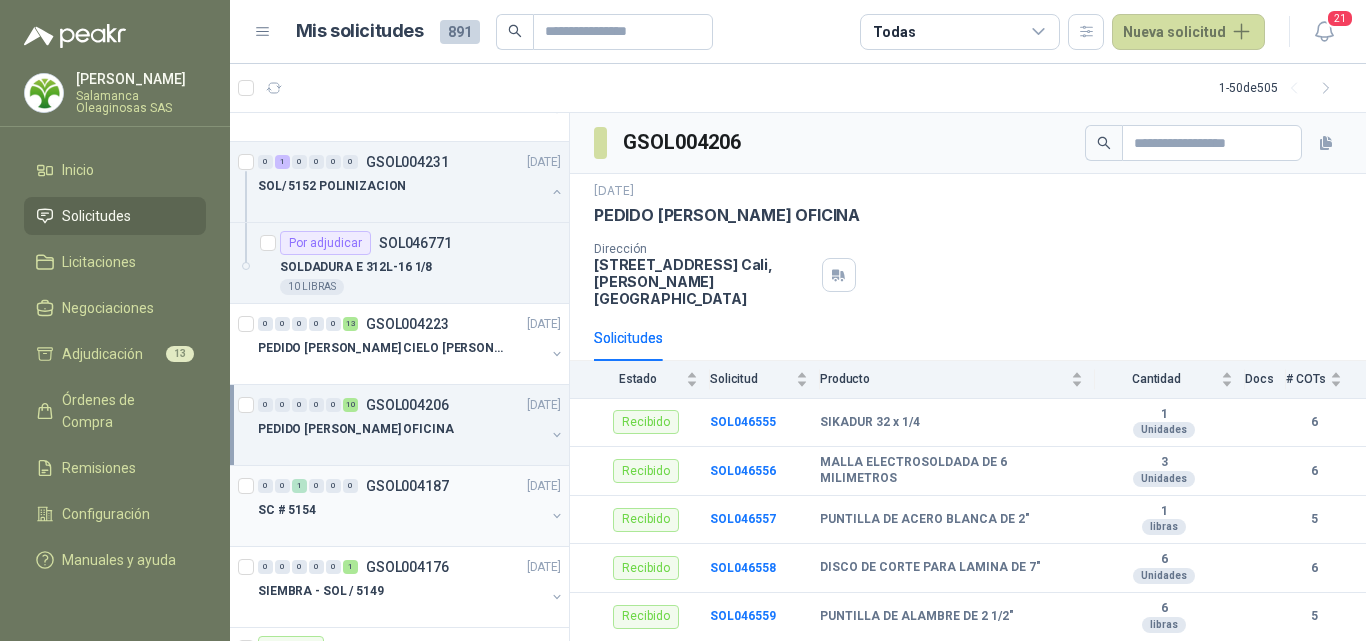 click on "SC # 5154" at bounding box center [401, 510] 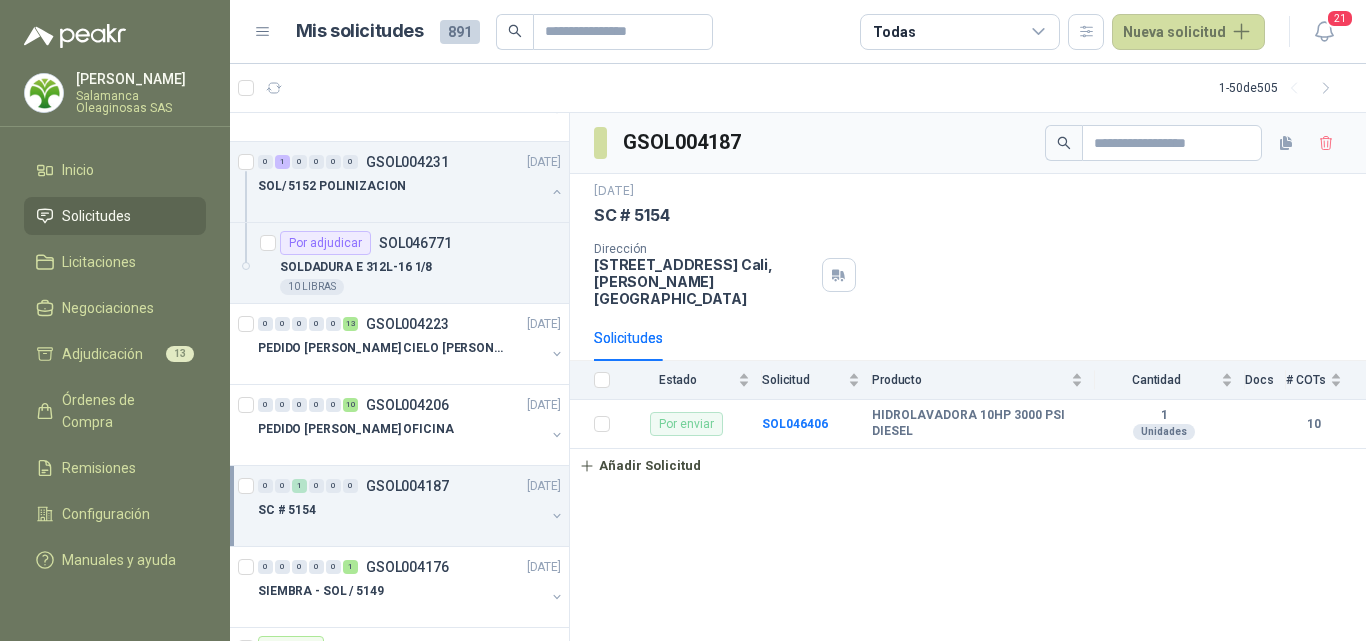 click on "SC # 5154" at bounding box center (401, 510) 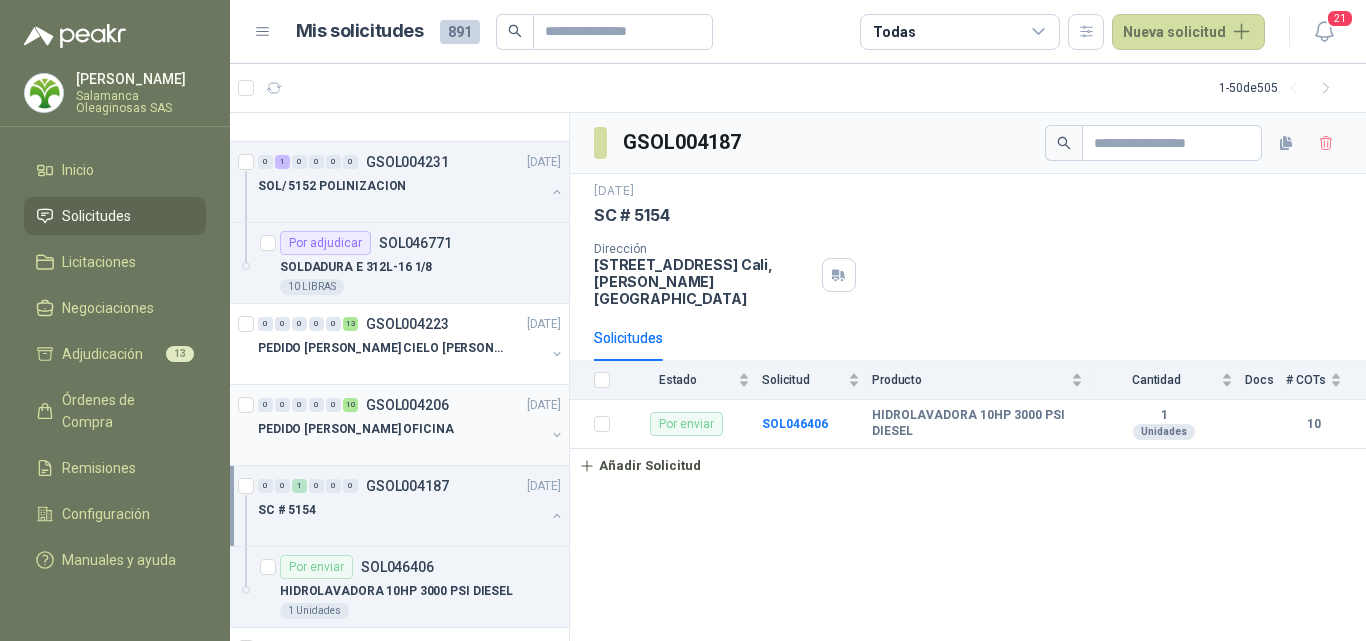 click at bounding box center [401, 449] 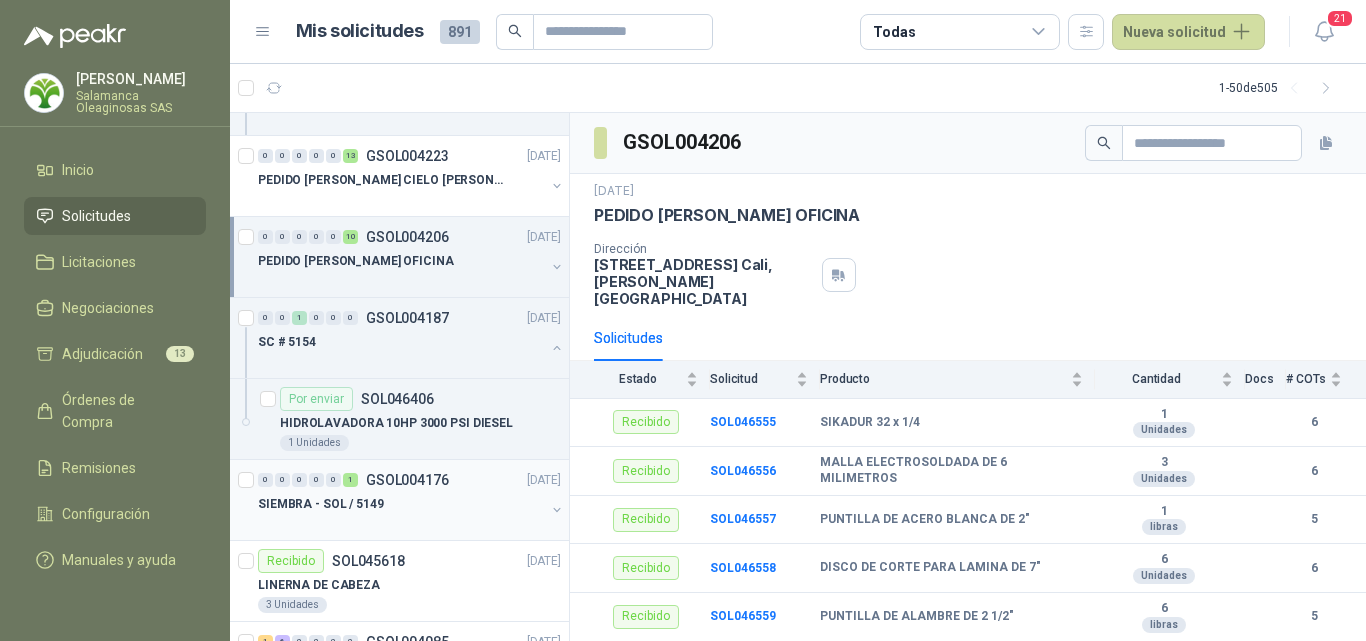 scroll, scrollTop: 900, scrollLeft: 0, axis: vertical 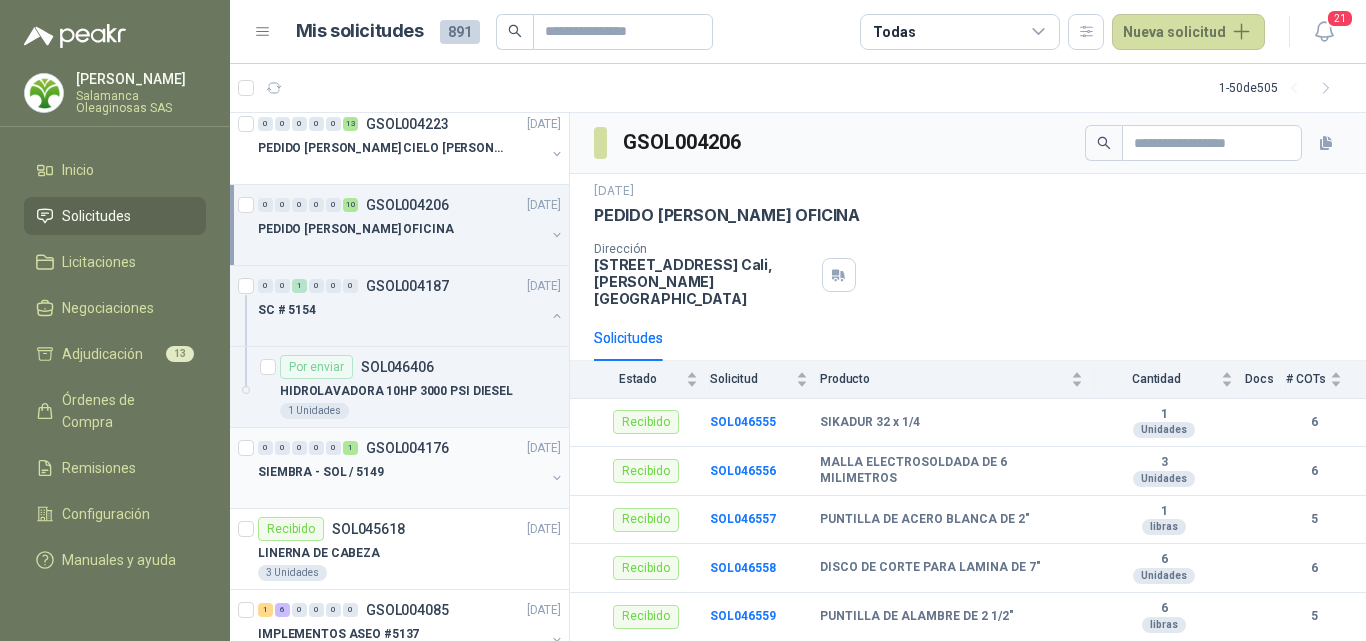 click at bounding box center (401, 492) 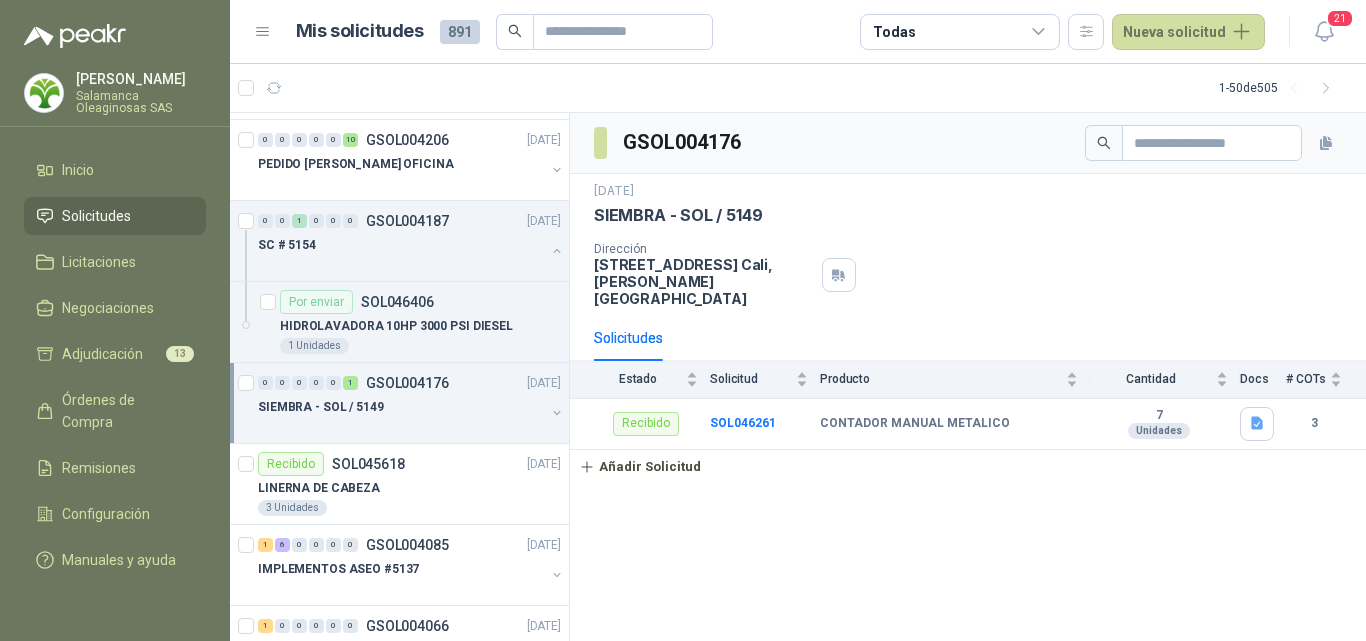 scroll, scrollTop: 1000, scrollLeft: 0, axis: vertical 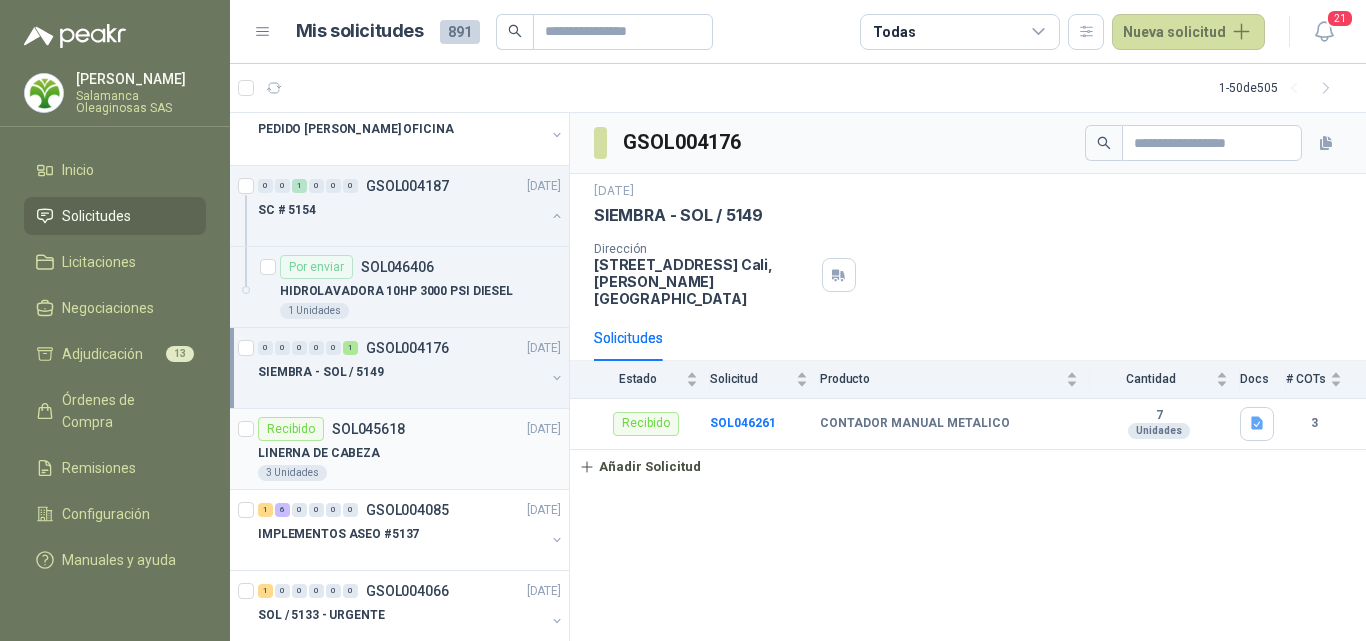 click on "3   Unidades" at bounding box center (409, 473) 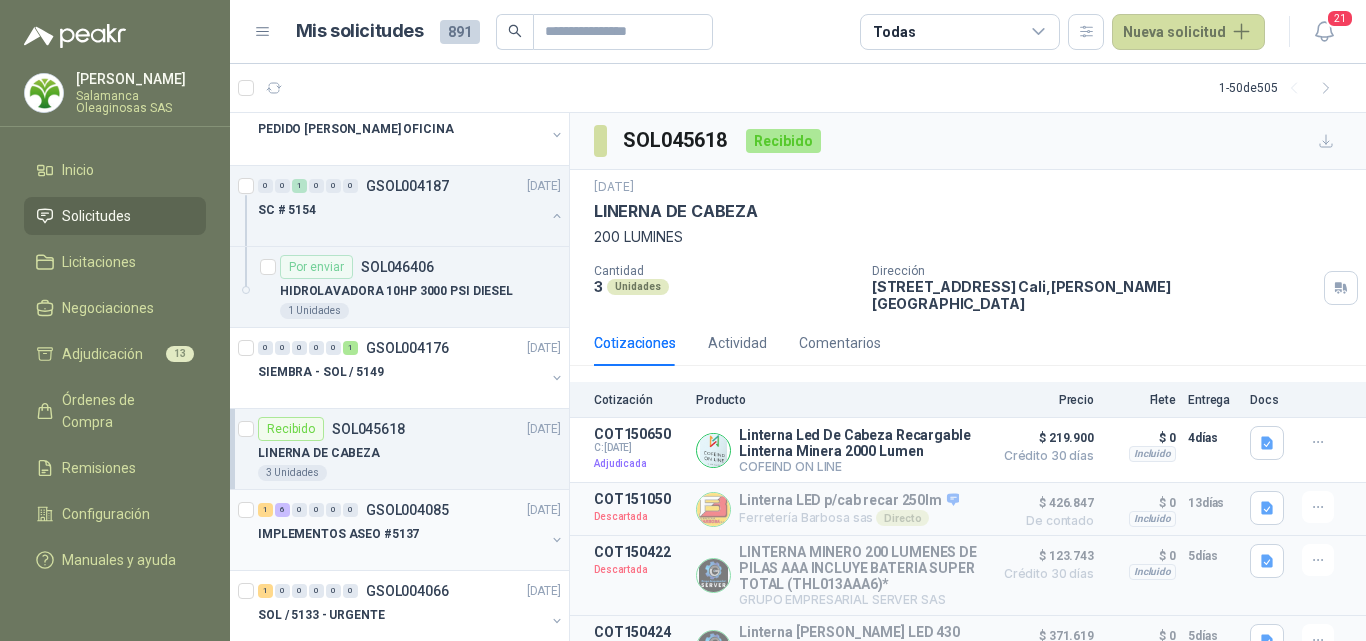 click on "IMPLEMENTOS ASEO #5137" at bounding box center [338, 534] 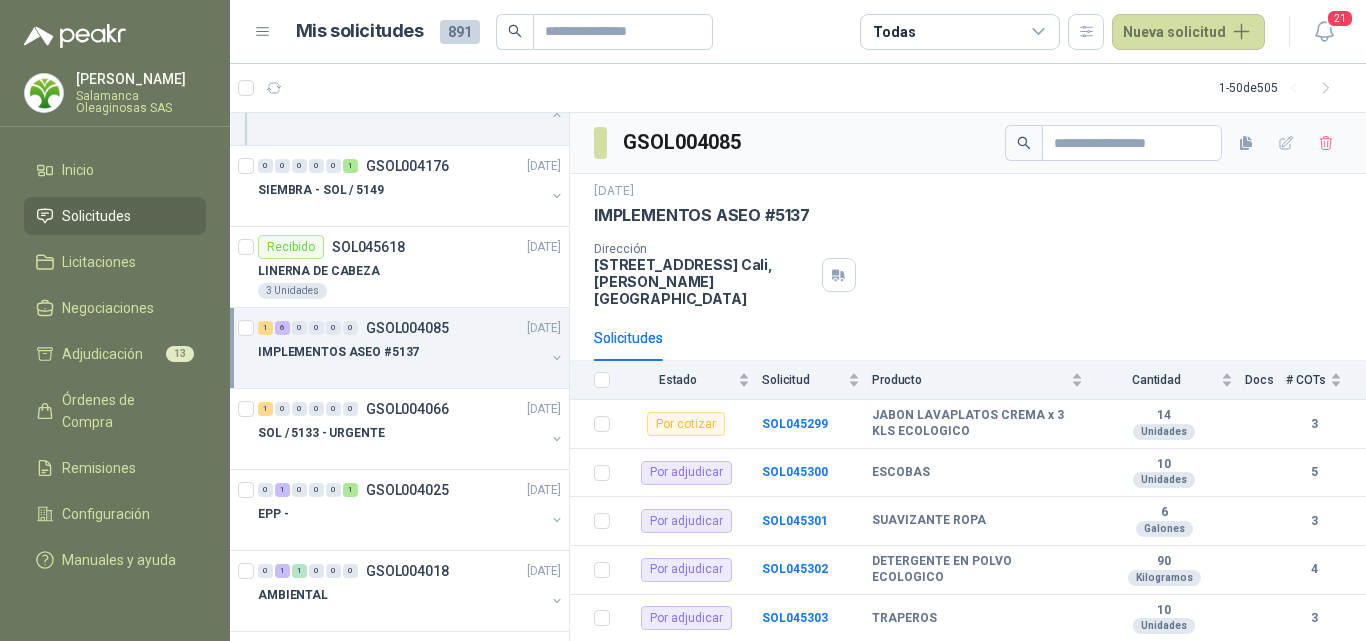 scroll, scrollTop: 1200, scrollLeft: 0, axis: vertical 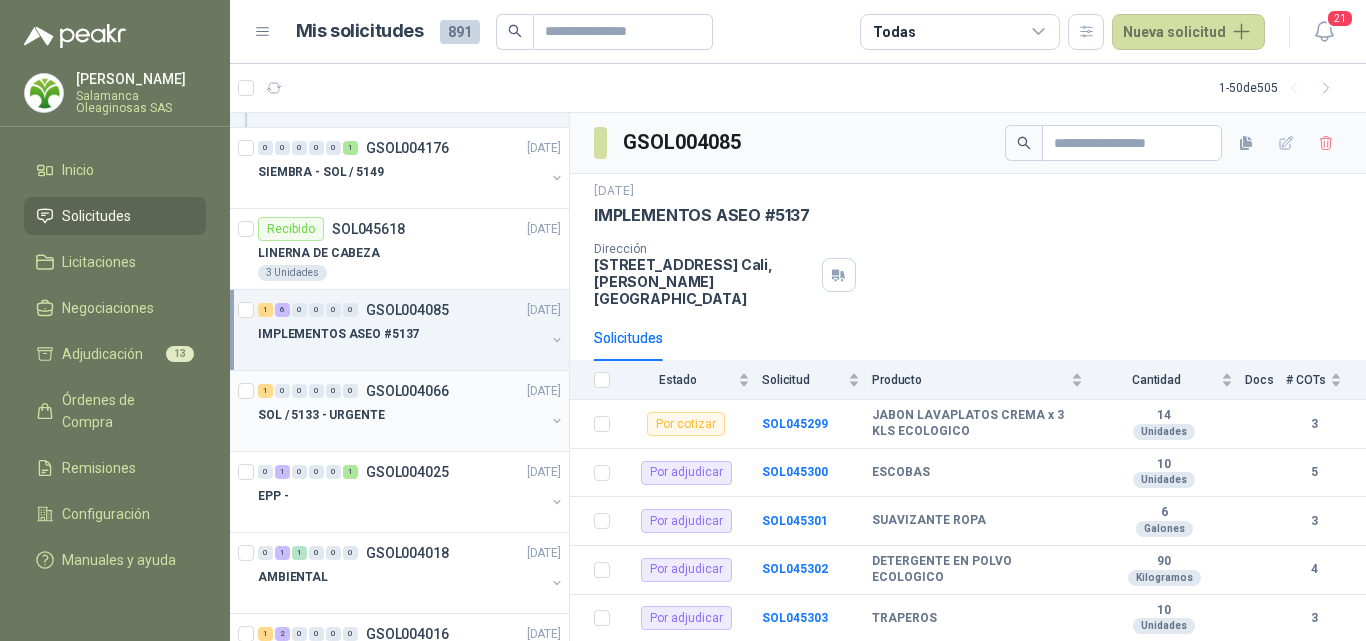 click on "SOL / 5133  - URGENTE" at bounding box center (321, 415) 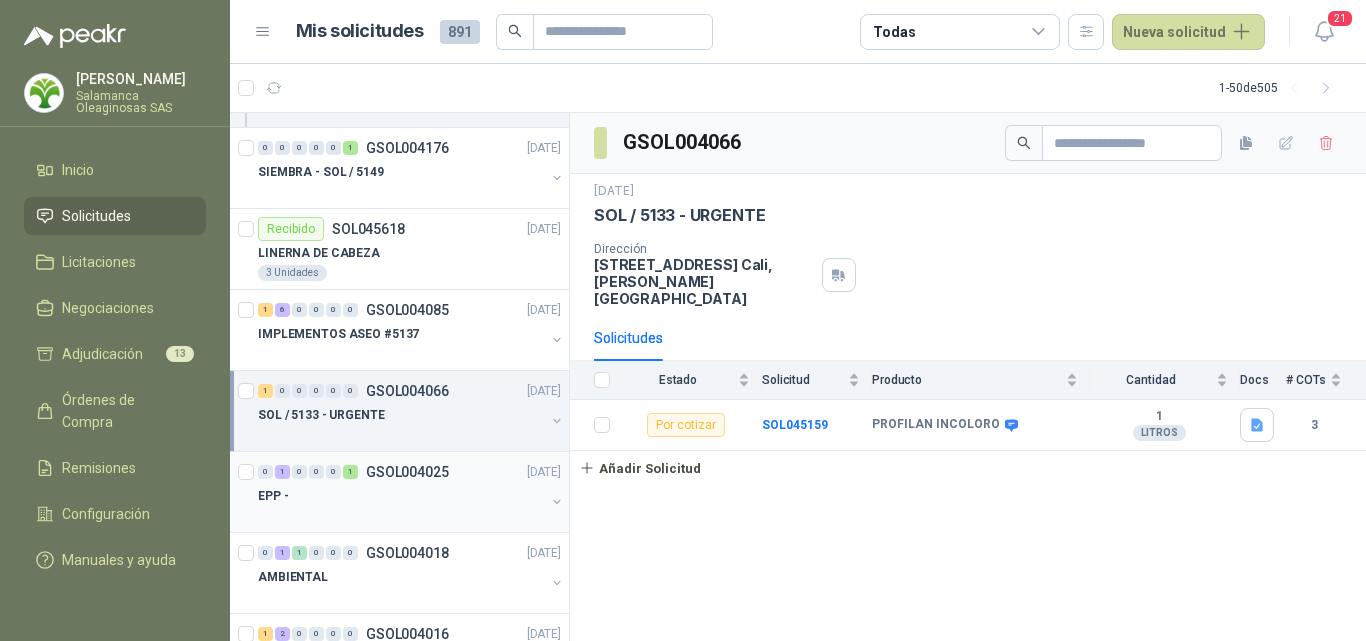 click on "EPP -" at bounding box center [401, 496] 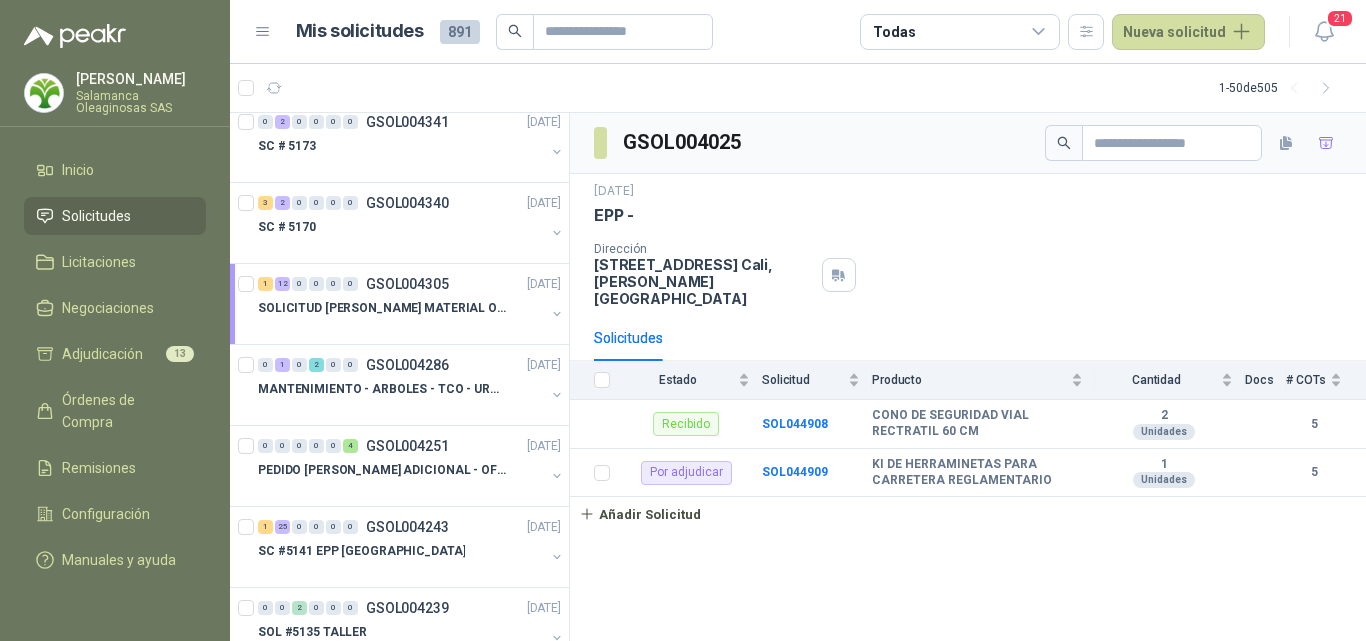 scroll, scrollTop: 0, scrollLeft: 0, axis: both 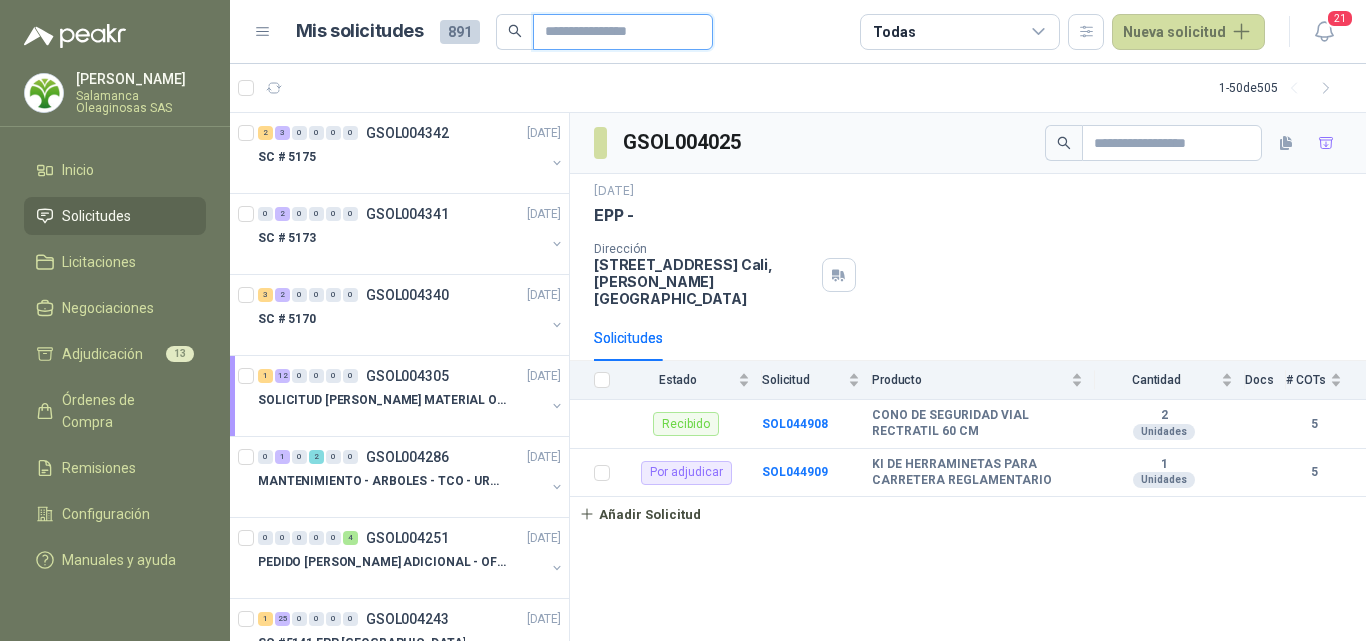 click at bounding box center [615, 32] 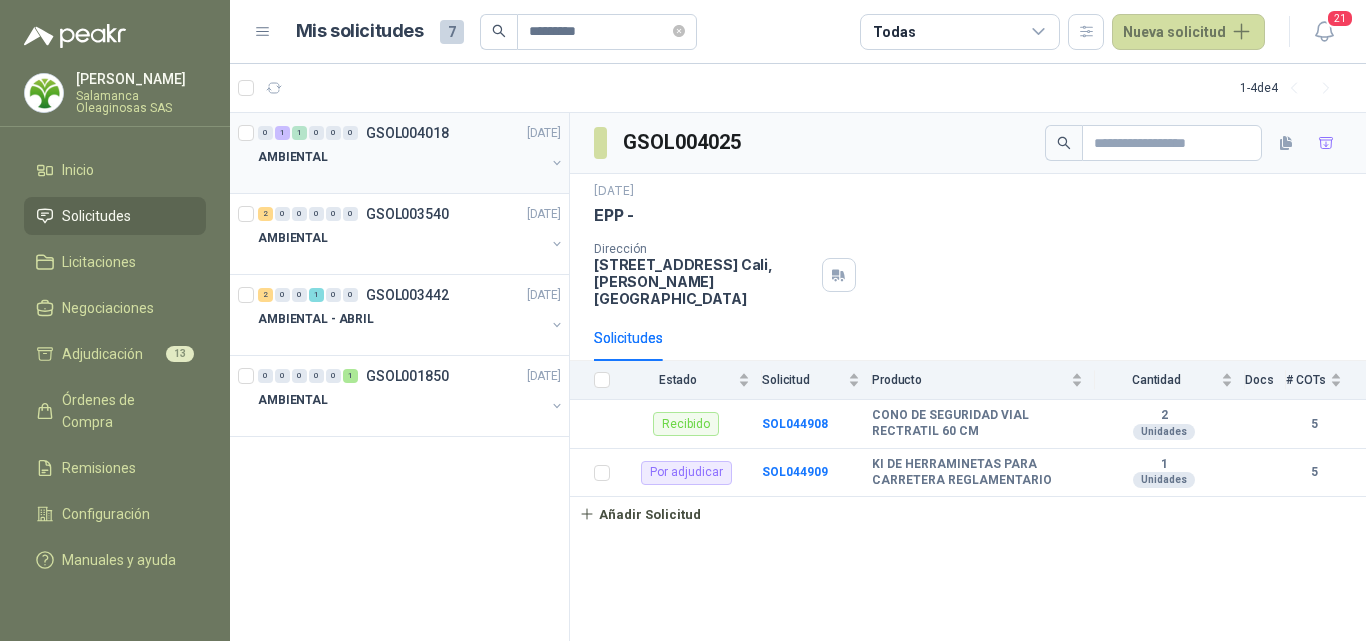 click at bounding box center (401, 177) 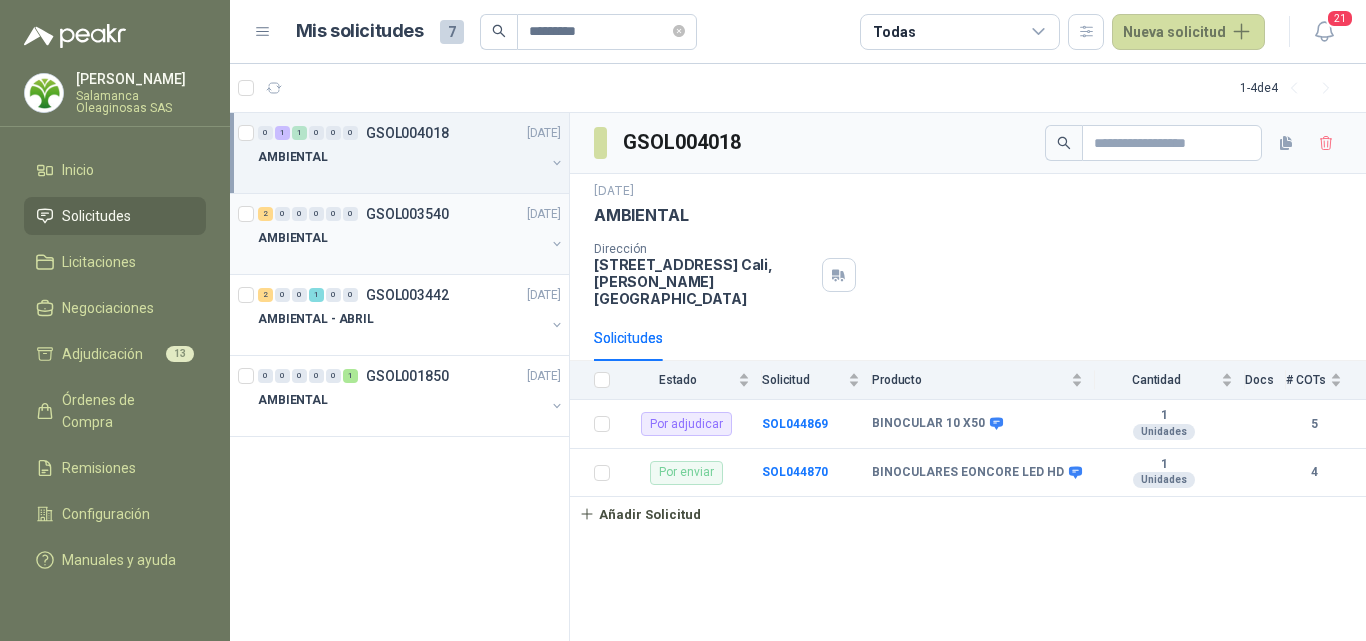 click on "AMBIENTAL" at bounding box center [401, 238] 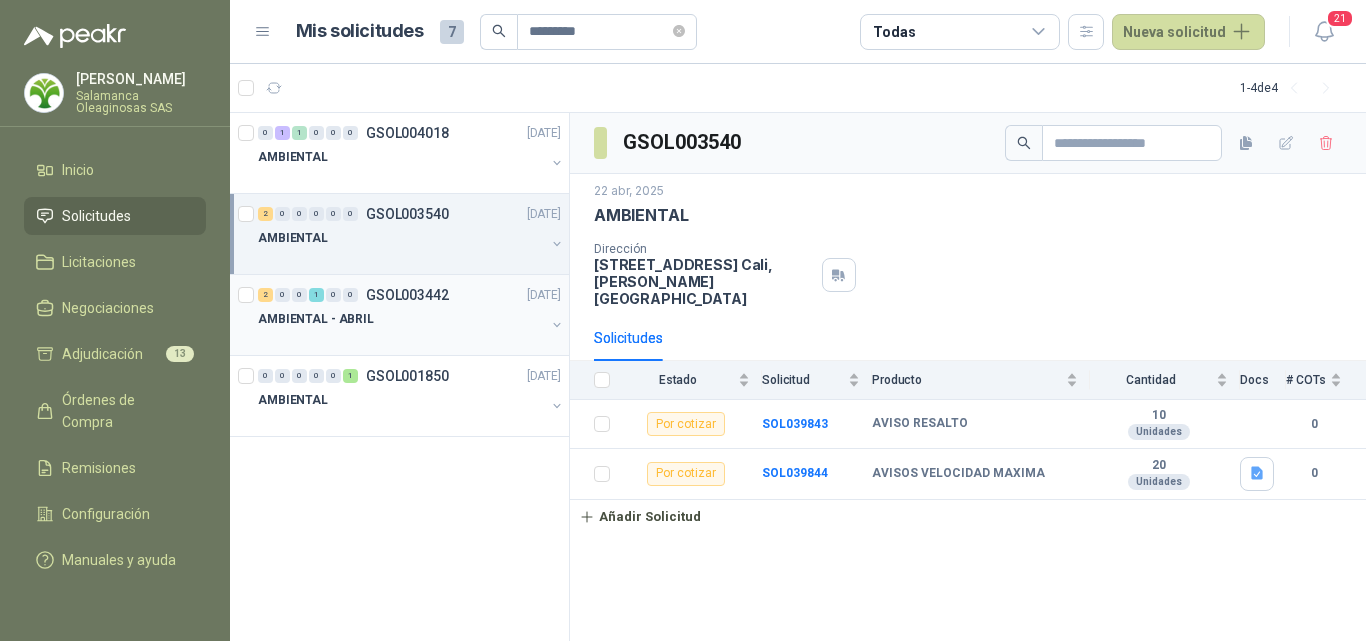 click on "AMBIENTAL  - ABRIL" at bounding box center (401, 319) 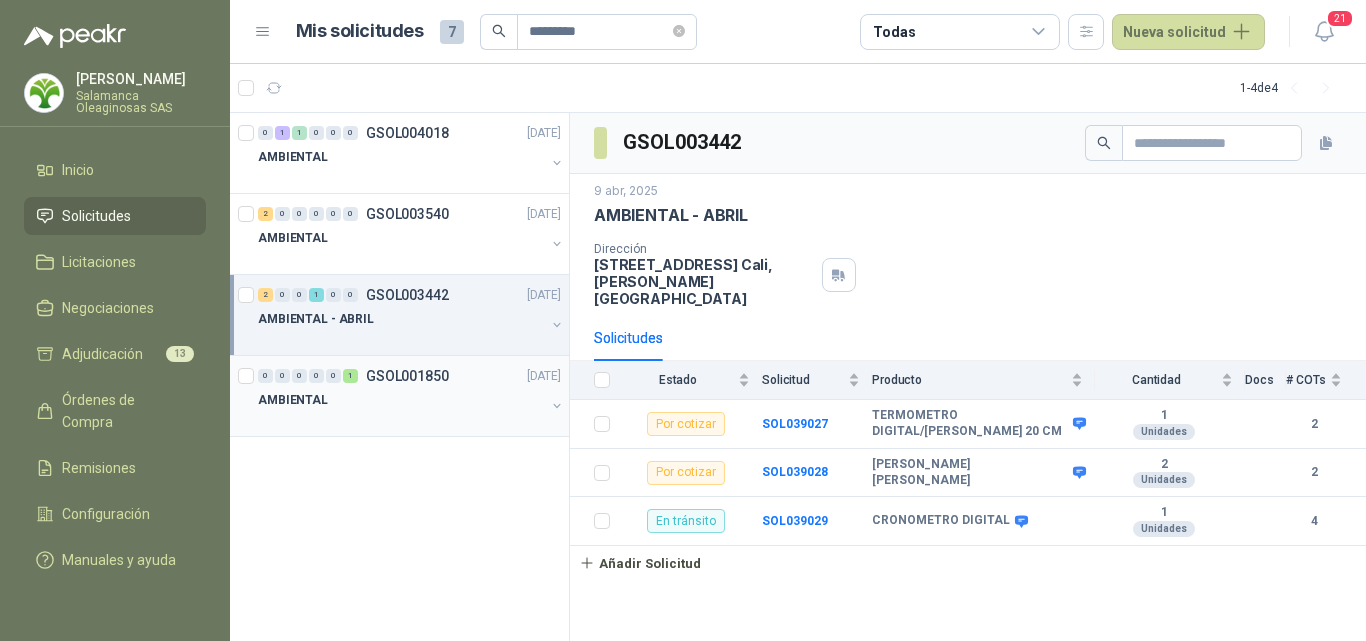 click on "GSOL001850" at bounding box center [407, 376] 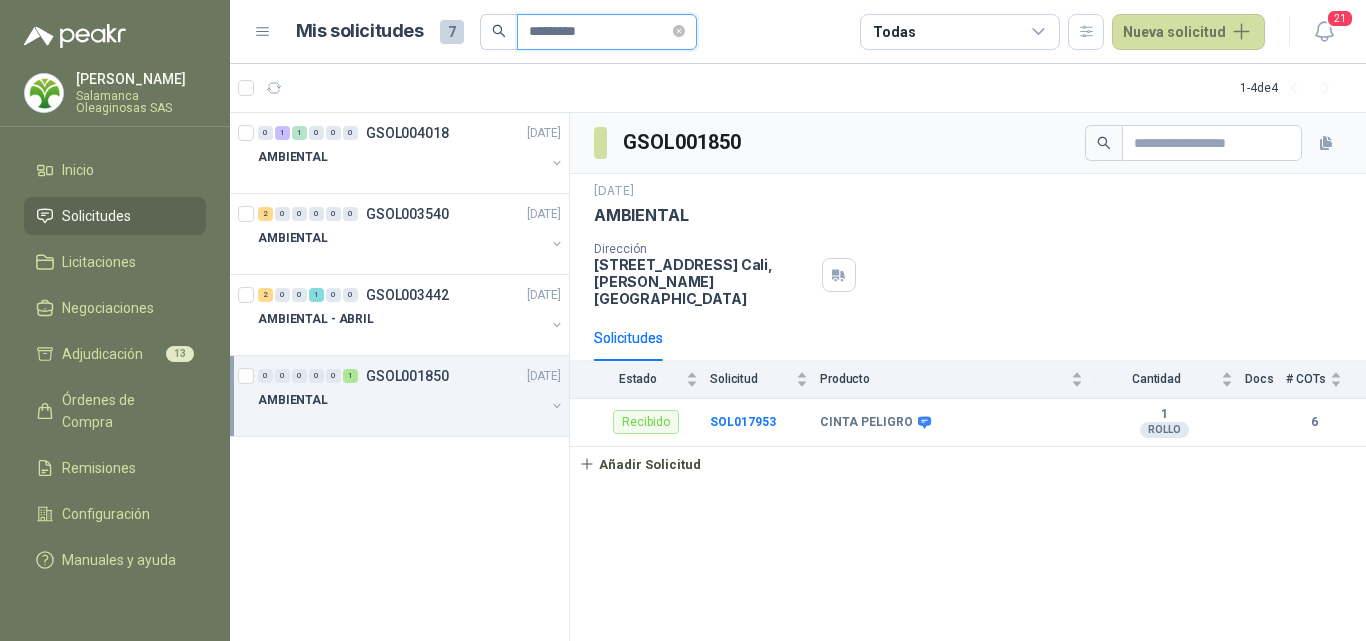 click on "*********" at bounding box center (599, 32) 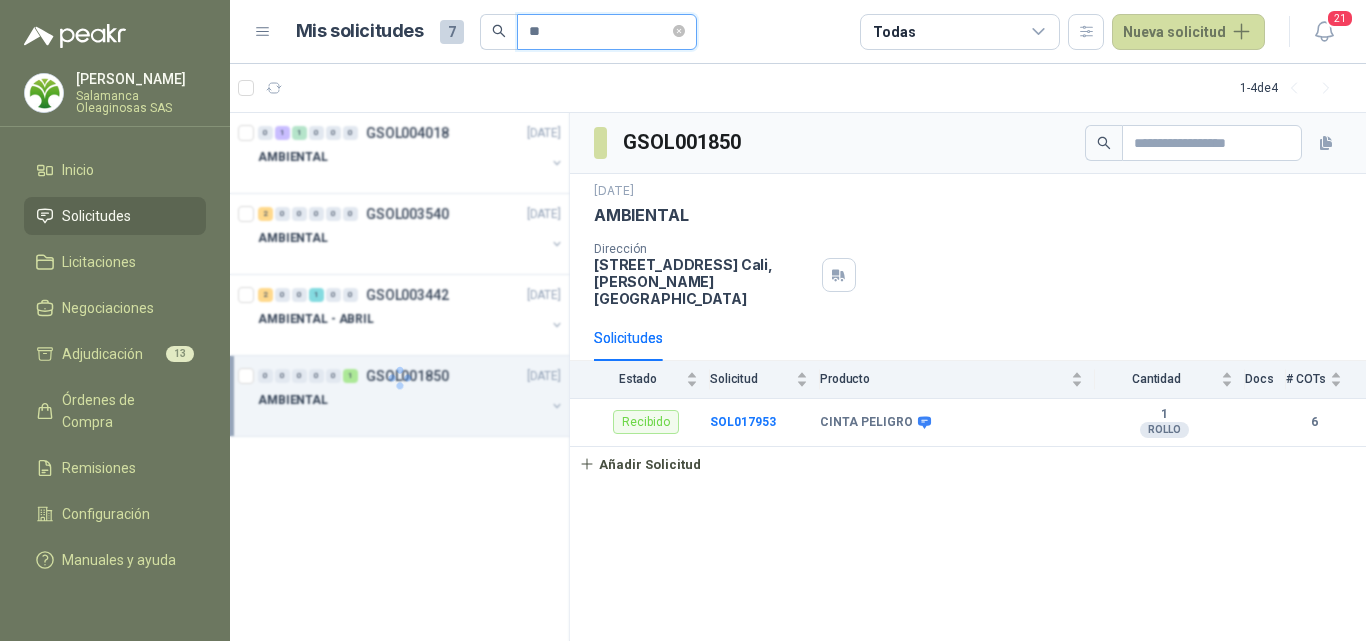 type on "*" 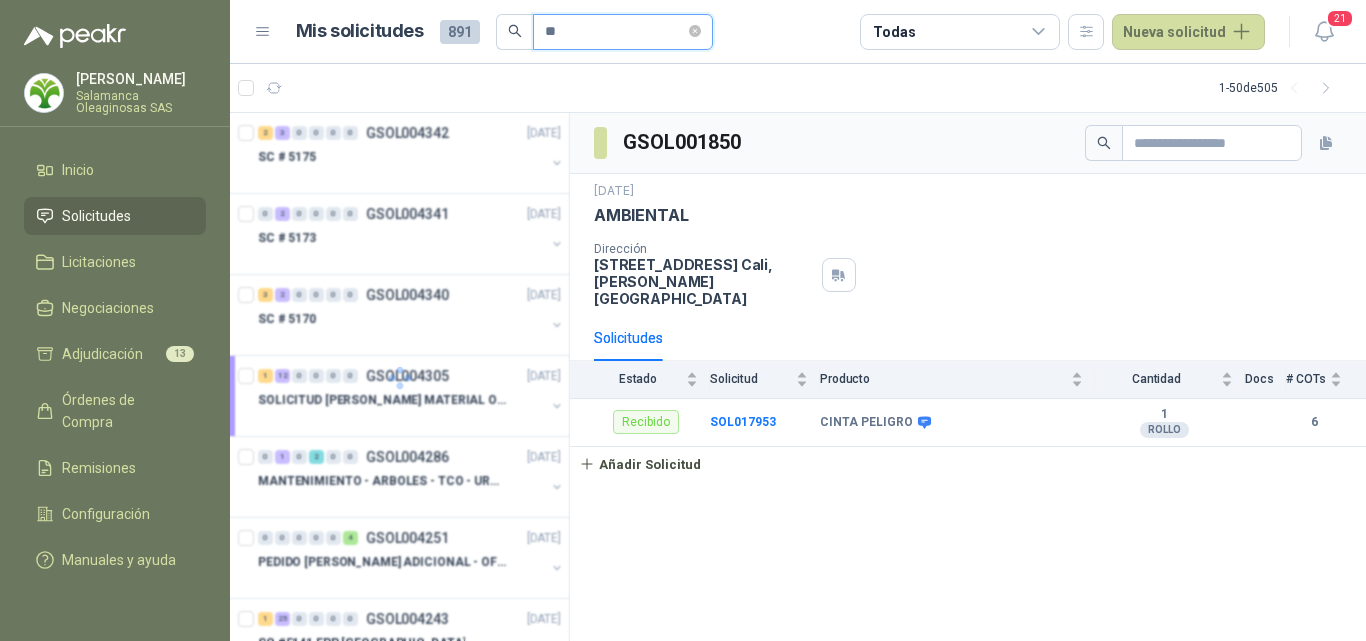 type on "*" 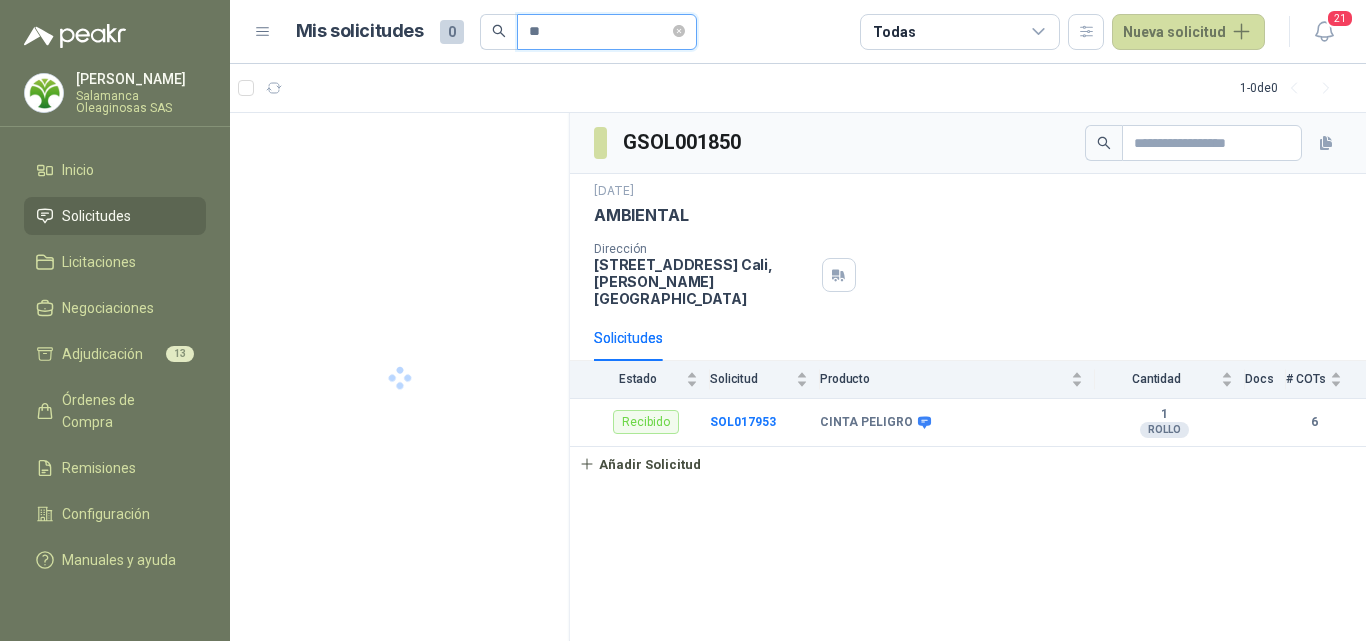 type on "*" 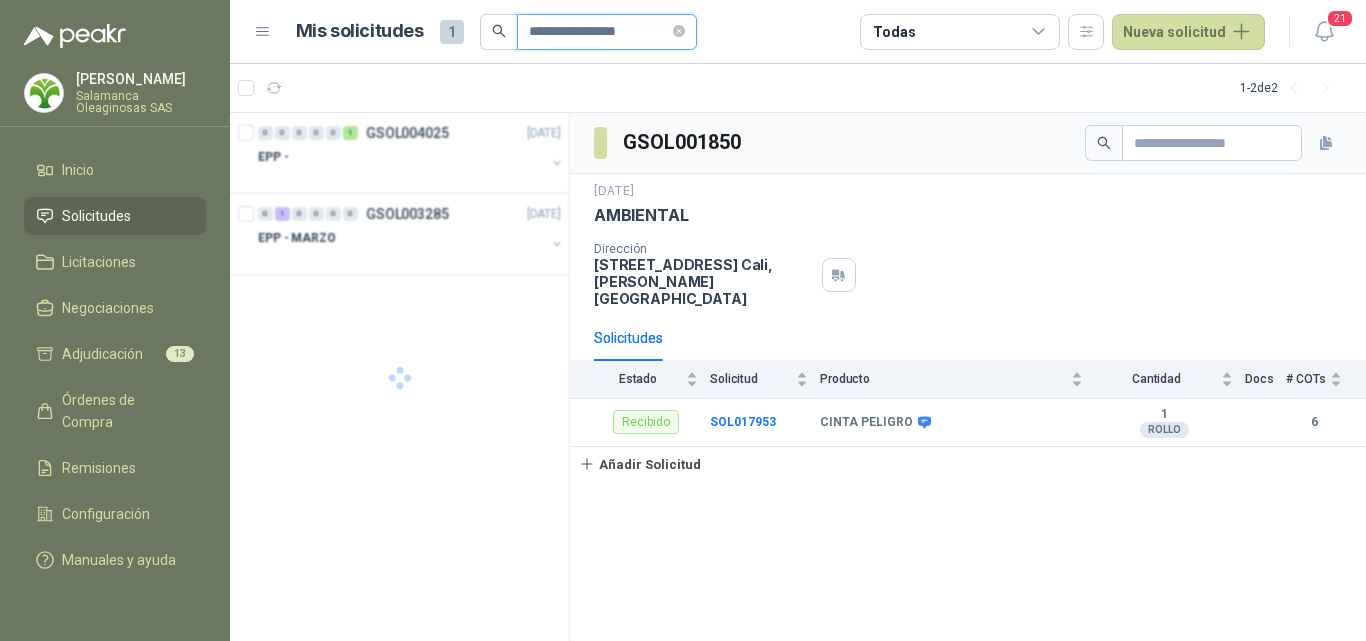 type on "**********" 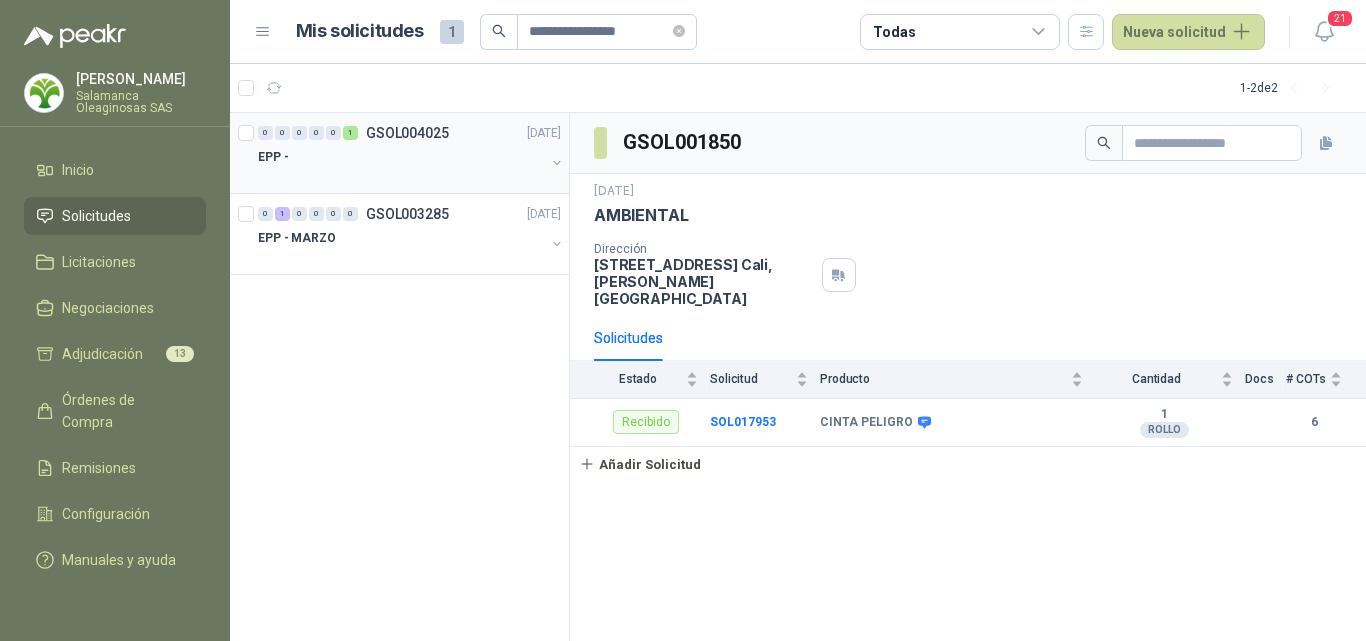 click on "EPP -" at bounding box center (401, 157) 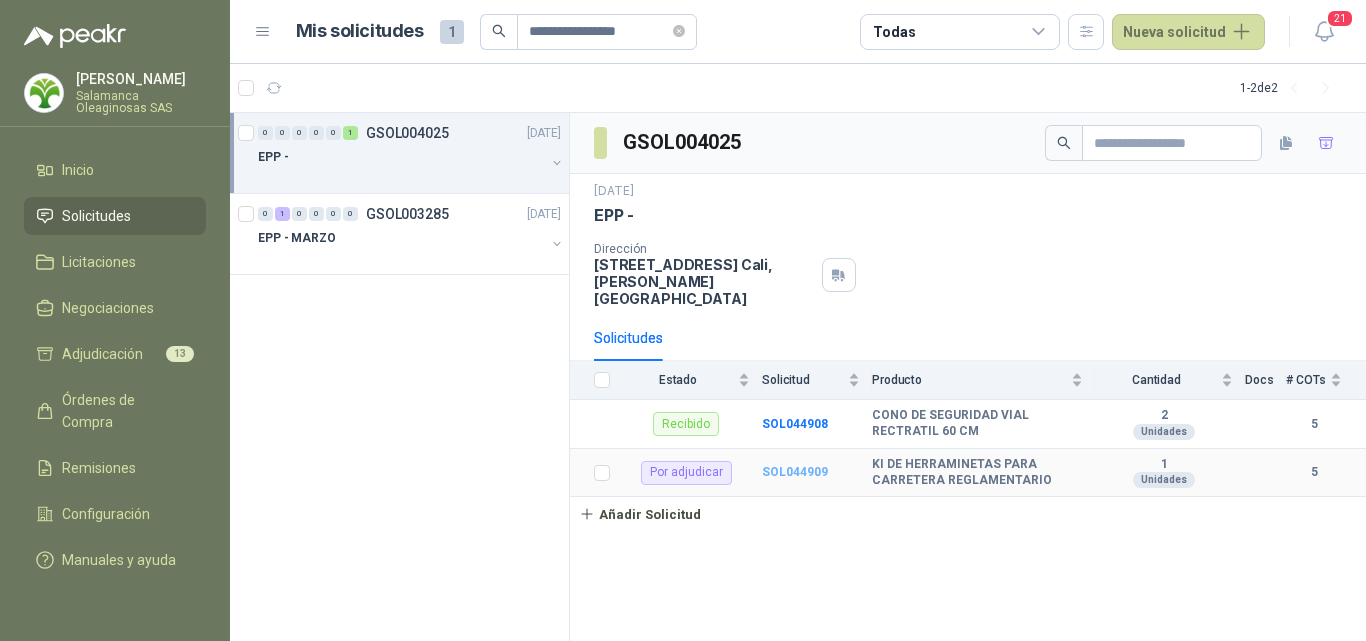click on "SOL044909" at bounding box center [795, 472] 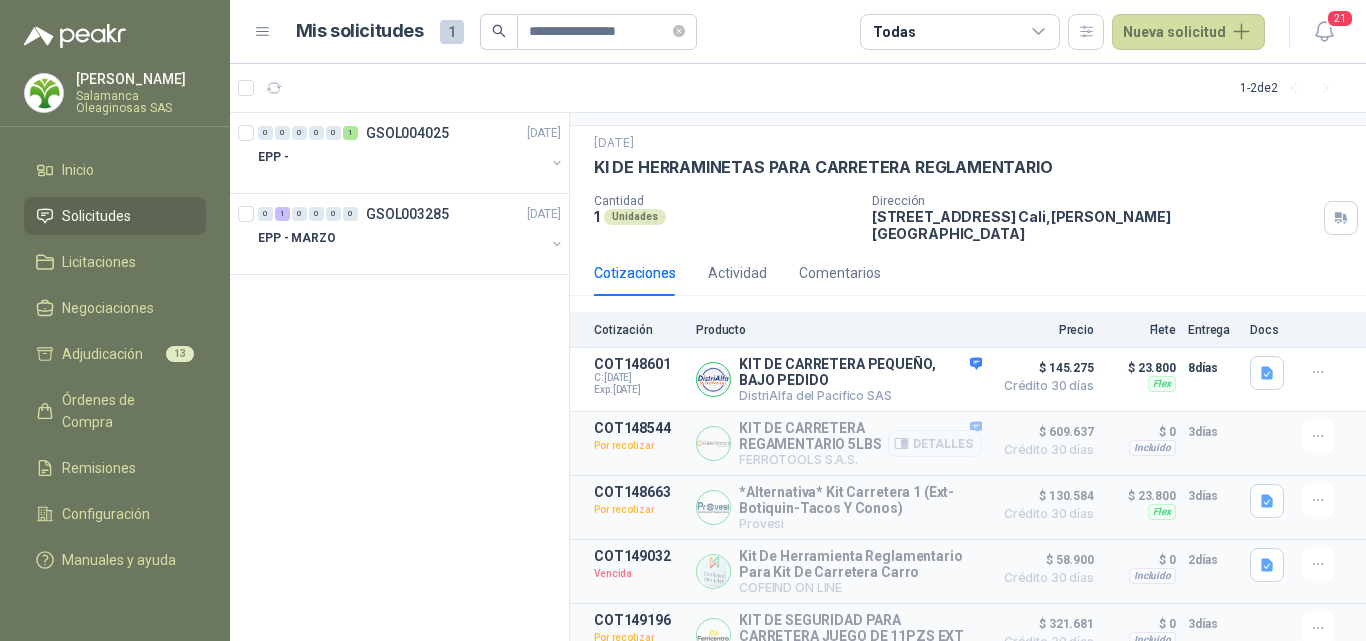 scroll, scrollTop: 66, scrollLeft: 0, axis: vertical 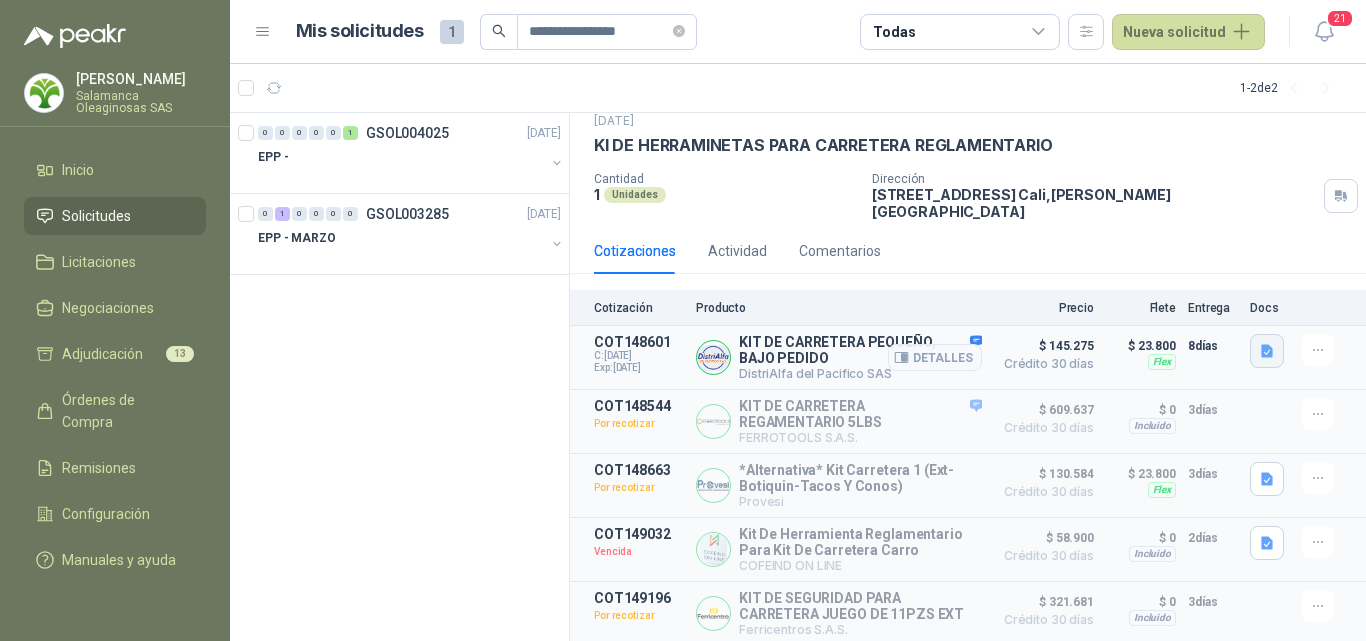 click 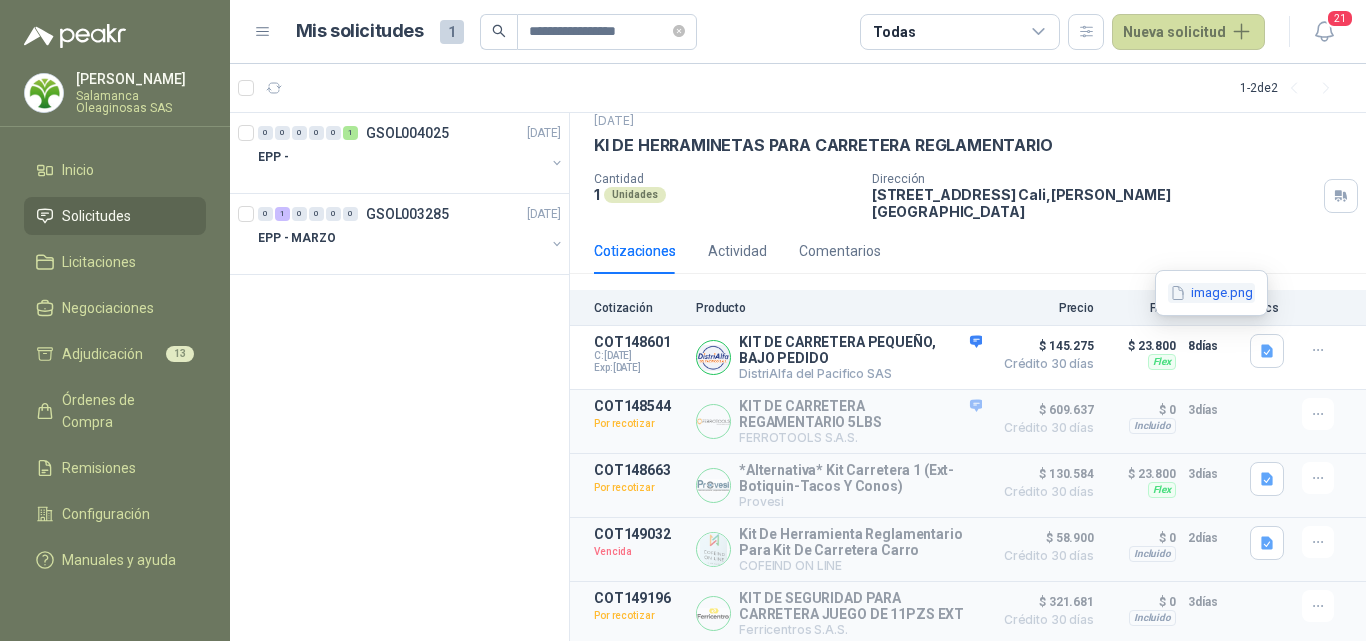 click on "image.png" at bounding box center [1211, 293] 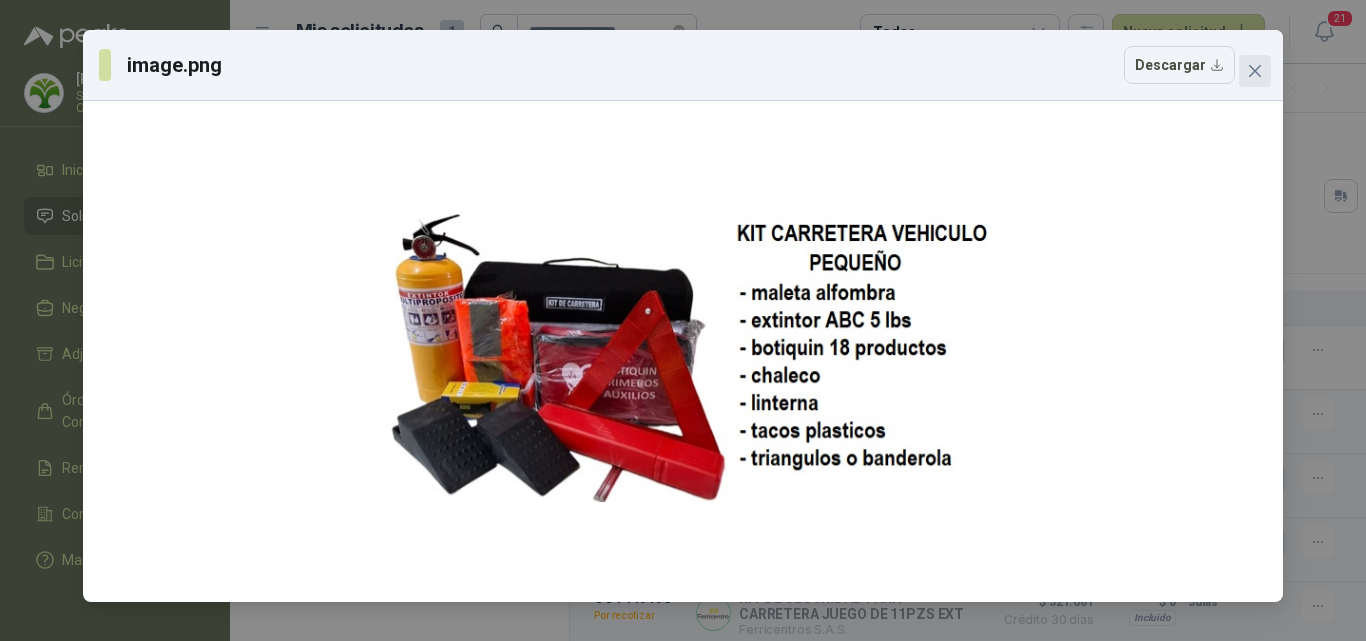 click 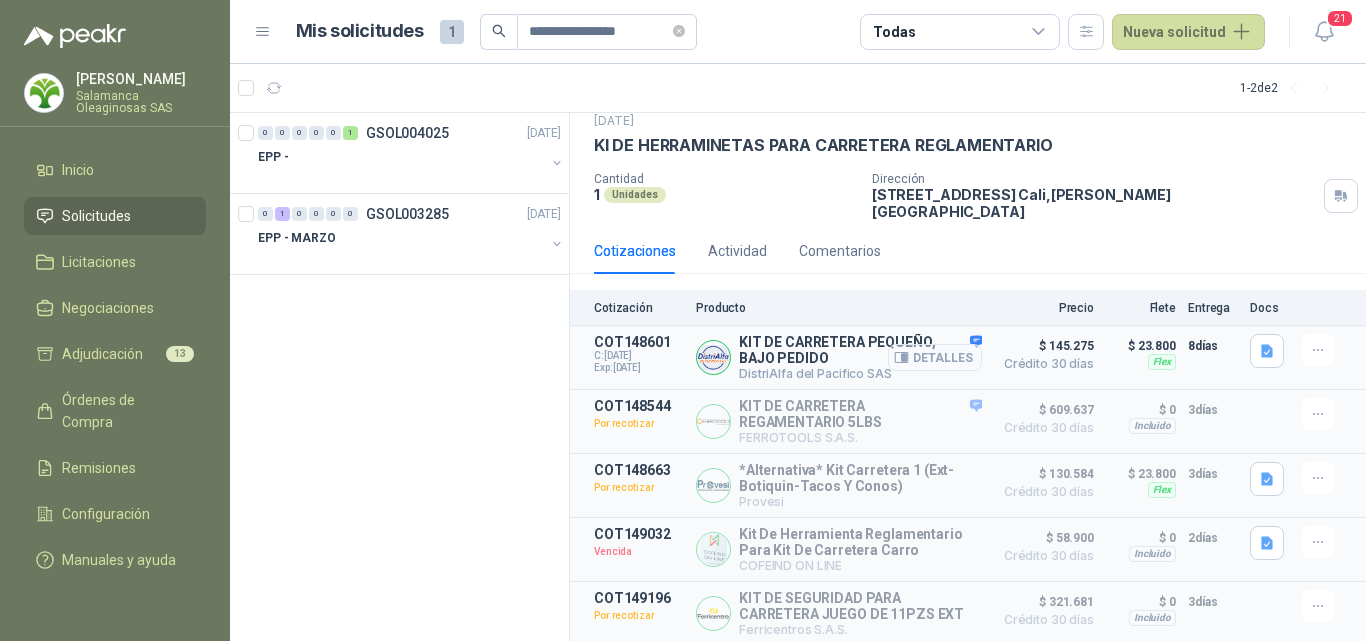 click on "Detalles" at bounding box center (935, 357) 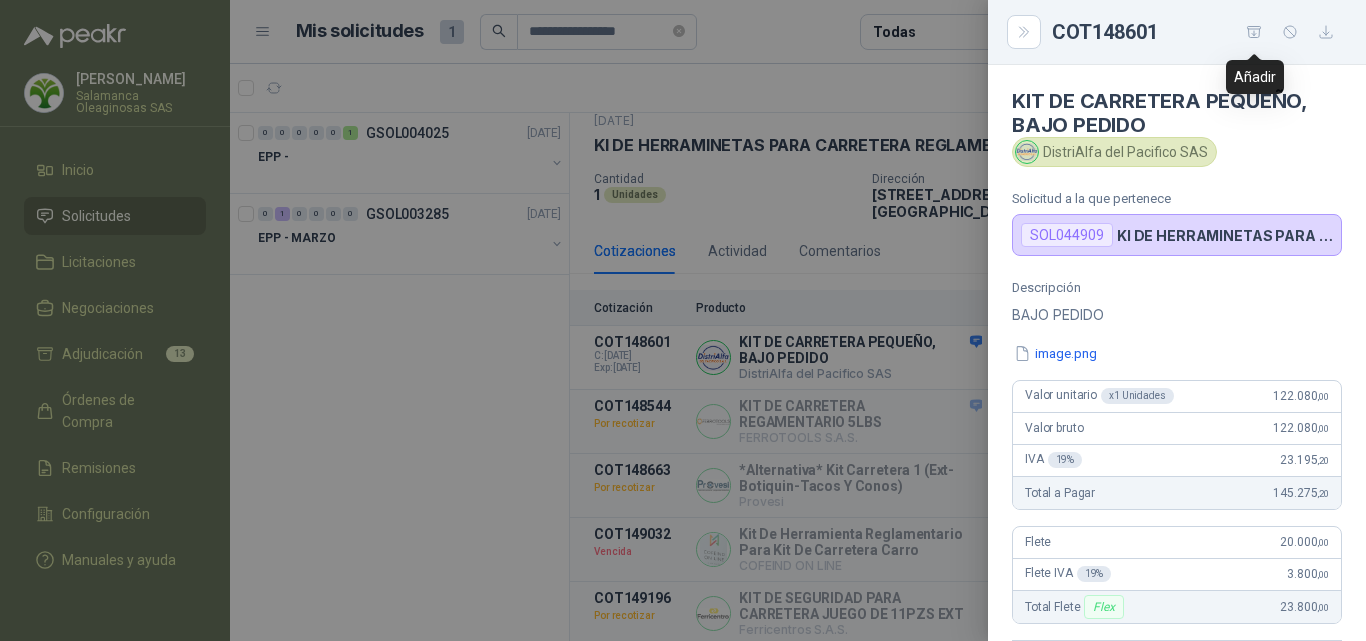 click 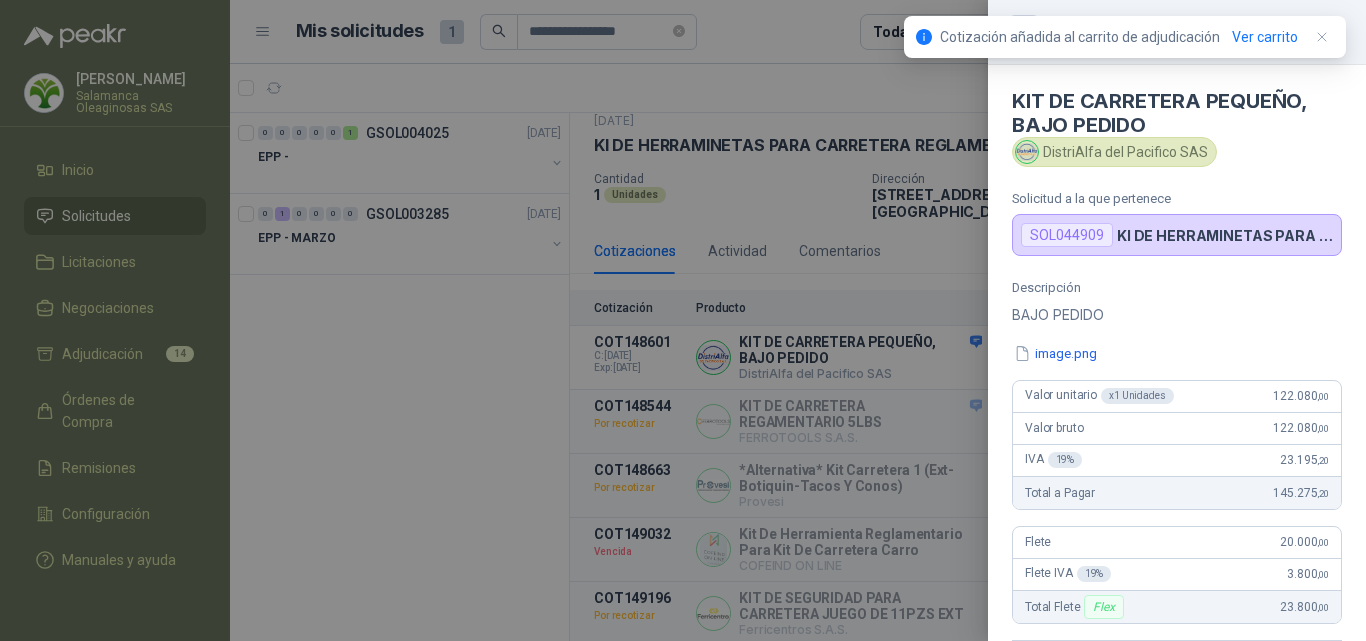 click at bounding box center [683, 320] 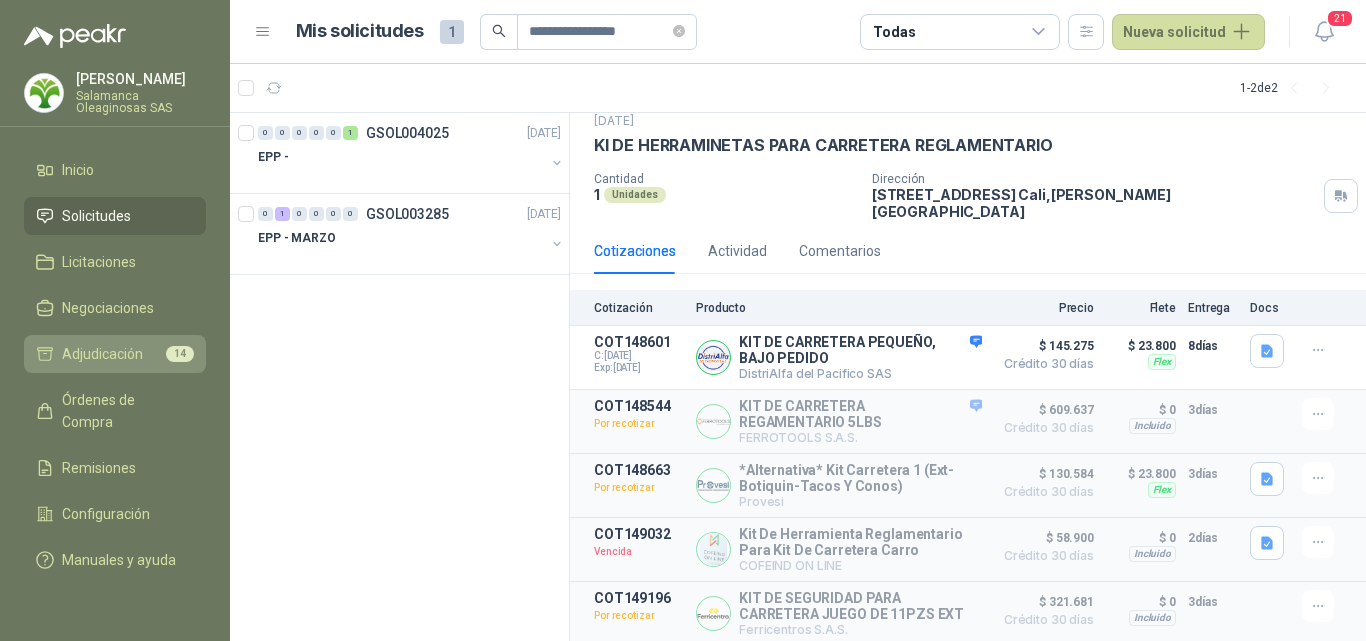 click on "Adjudicación" at bounding box center (102, 354) 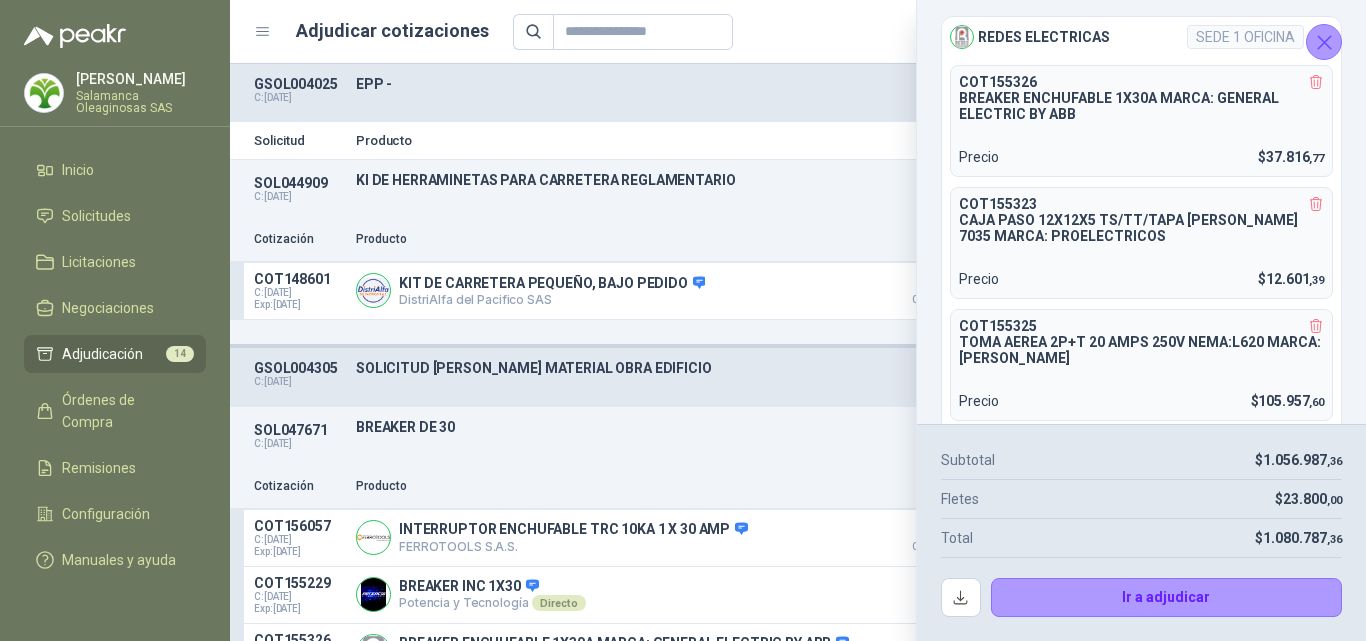 click 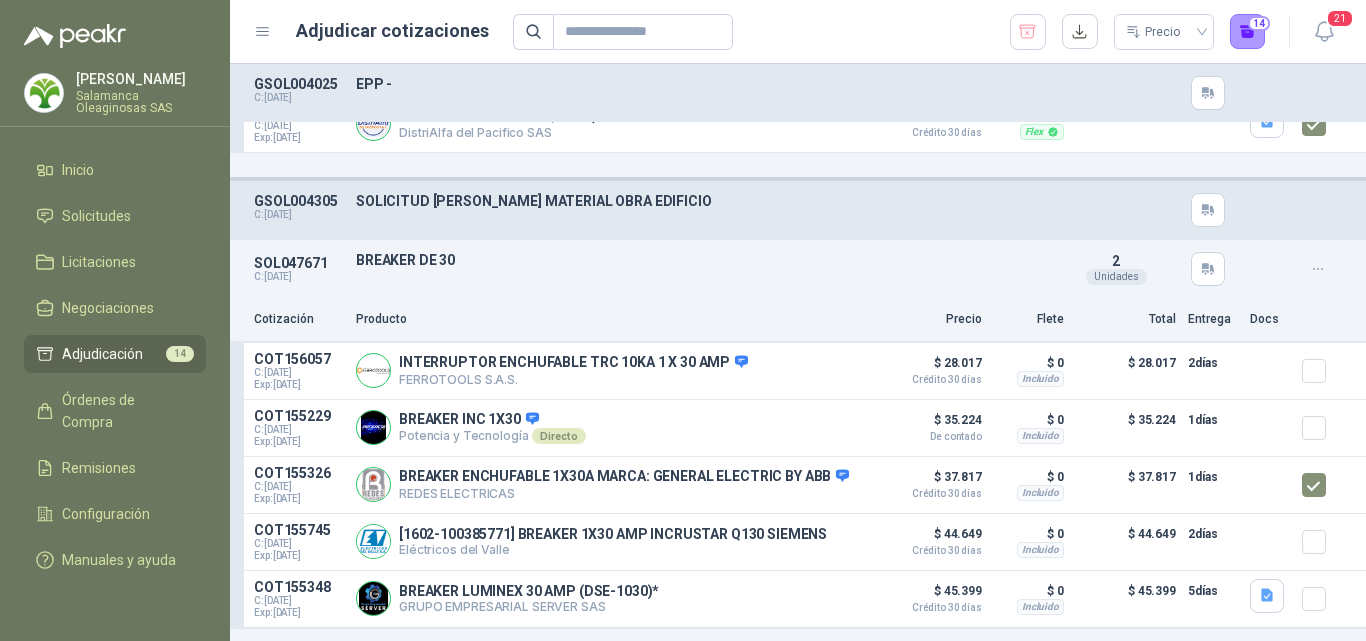 scroll, scrollTop: 200, scrollLeft: 0, axis: vertical 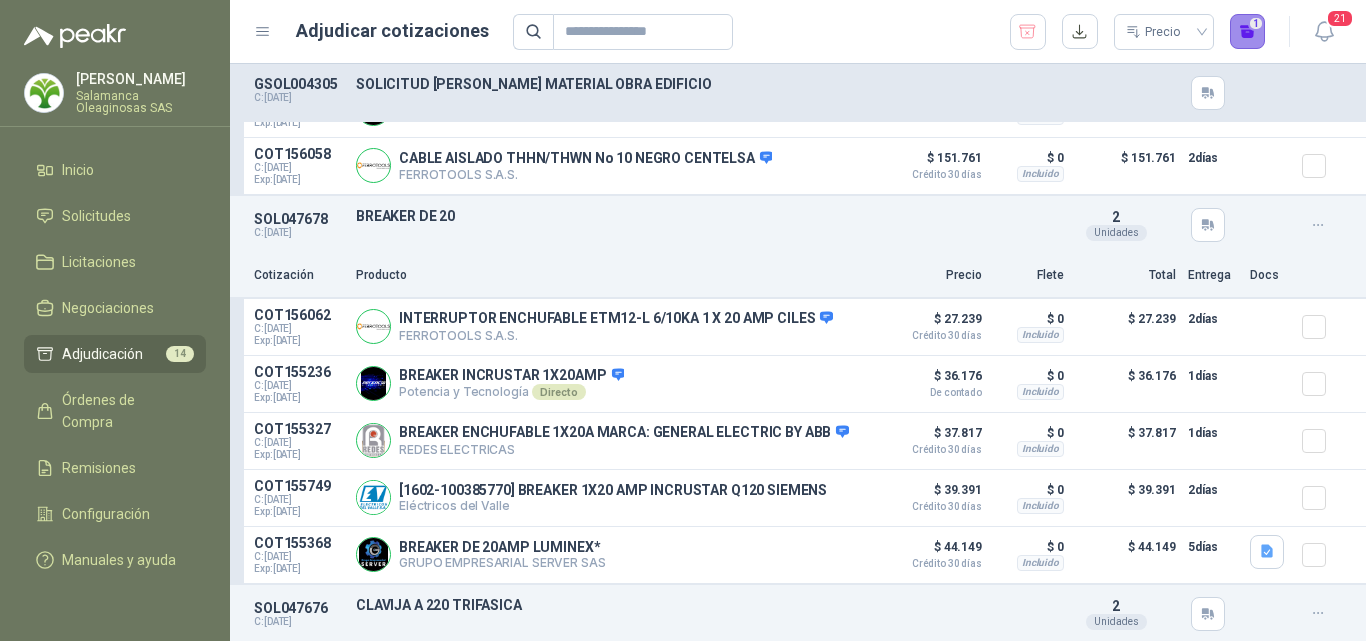 click on "1" at bounding box center [1248, 32] 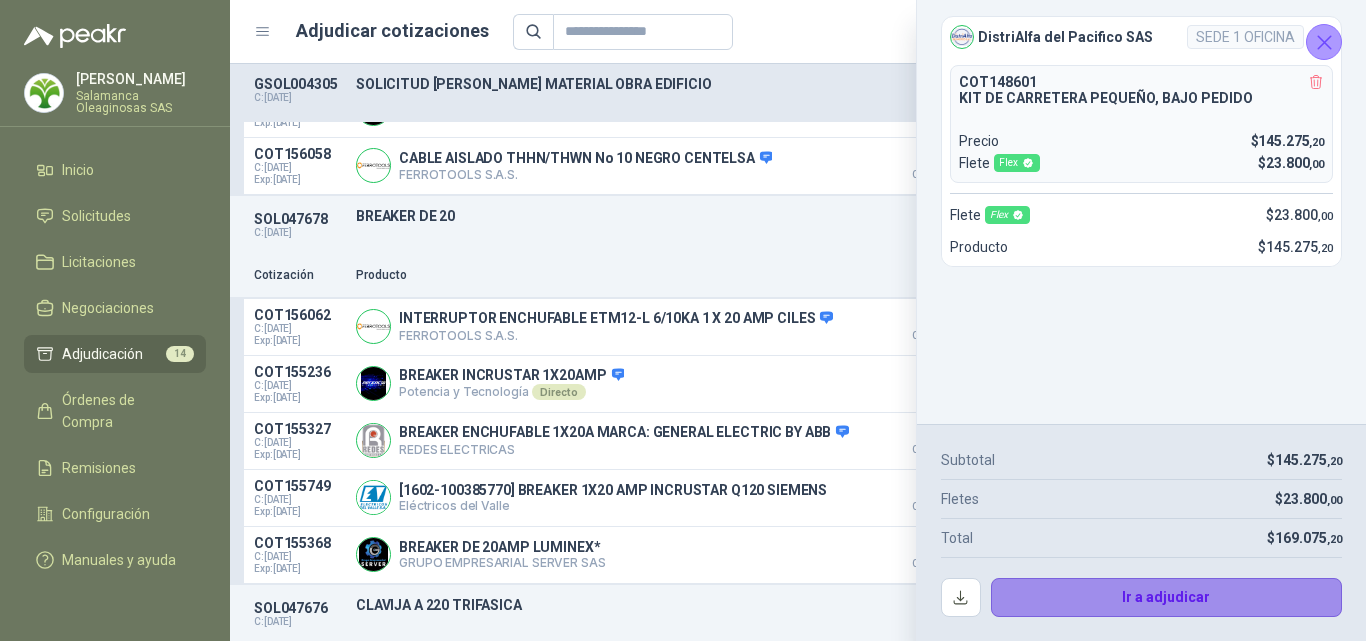 click on "Ir a adjudicar" at bounding box center [1167, 598] 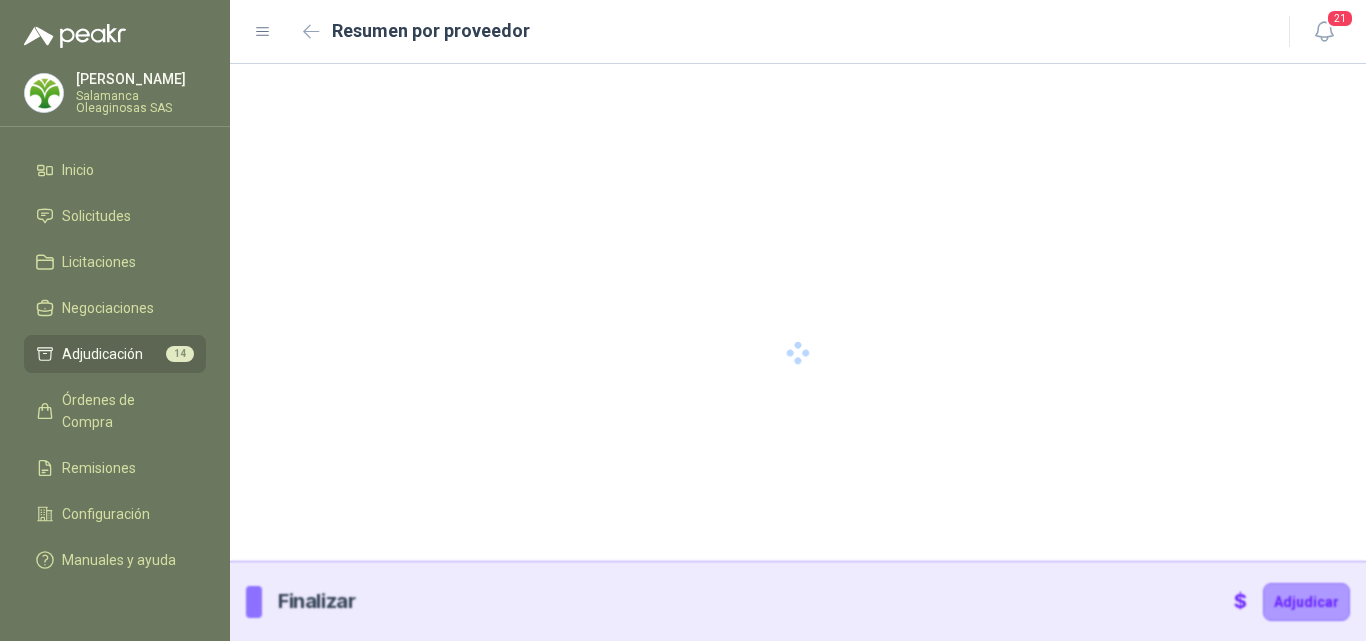 type 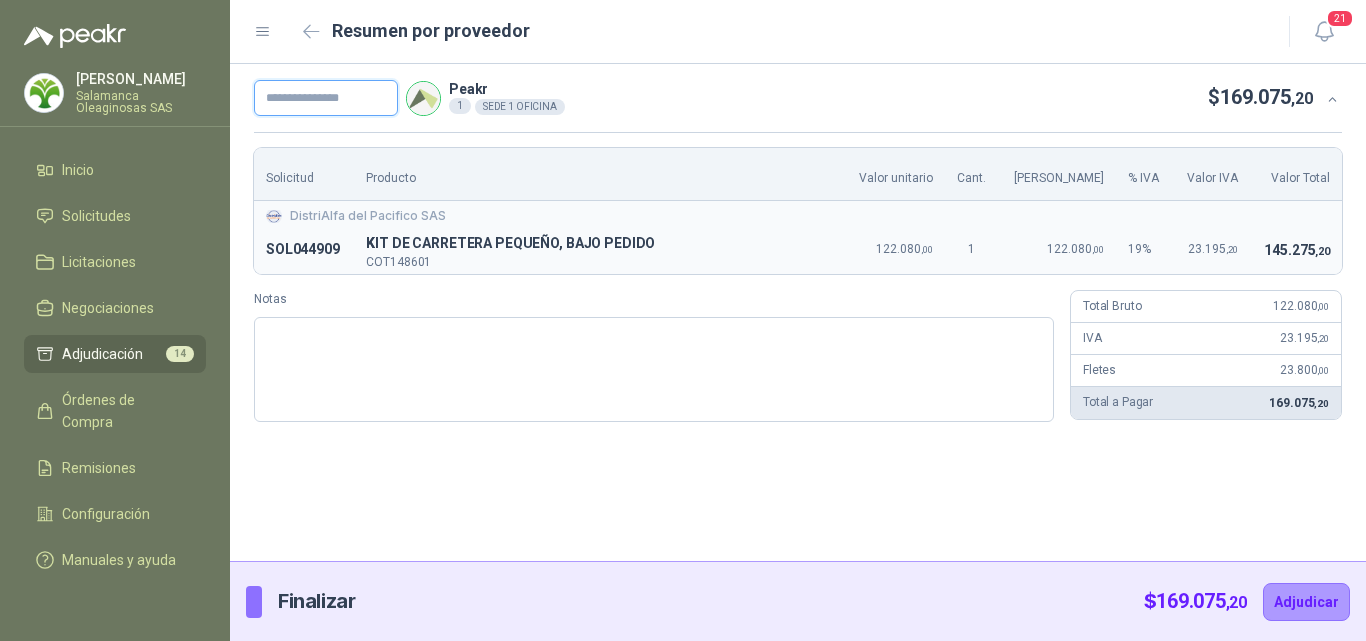 click at bounding box center [326, 98] 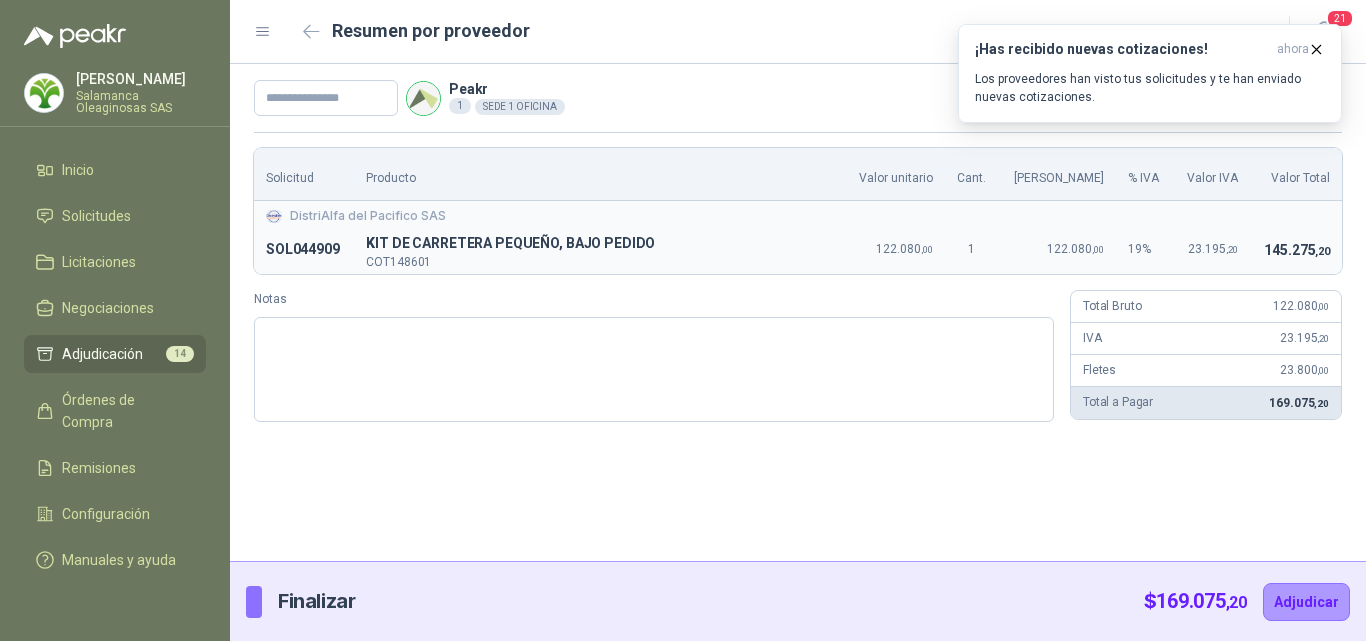 click on "Peakr 1 SEDE 1 OFICINA $  169.075 ,20 Solicitud Producto Valor unitario Cant. Valor Bruto % IVA Valor IVA Valor Total DistriAlfa del Pacifico SAS SOL044909 K KIT DE CARRETERA [GEOGRAPHIC_DATA] 122.080 ,00 1 122.080 ,00 19 % 23.195 ,20 145.275 ,20 Notas Total Bruto 122.080 ,00 IVA 23.195 ,20 [PERSON_NAME] 23.800 ,00 Total a Pagar 169.075 ,20" at bounding box center (798, 312) 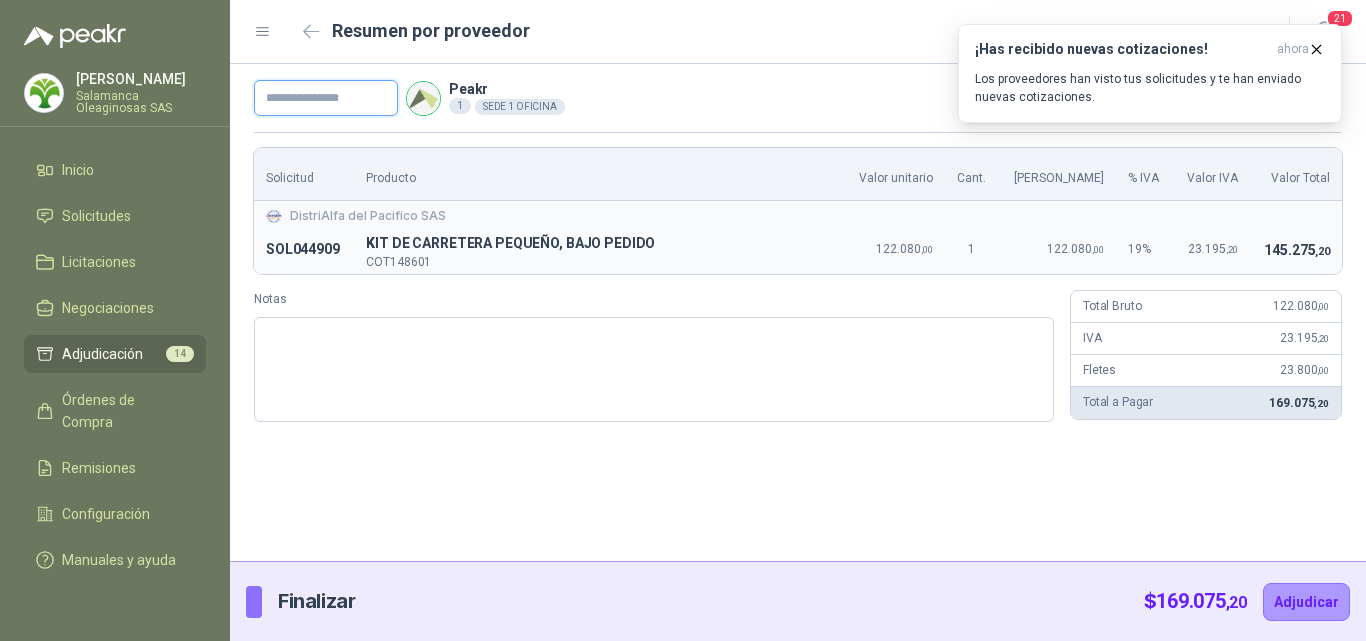 click at bounding box center [326, 98] 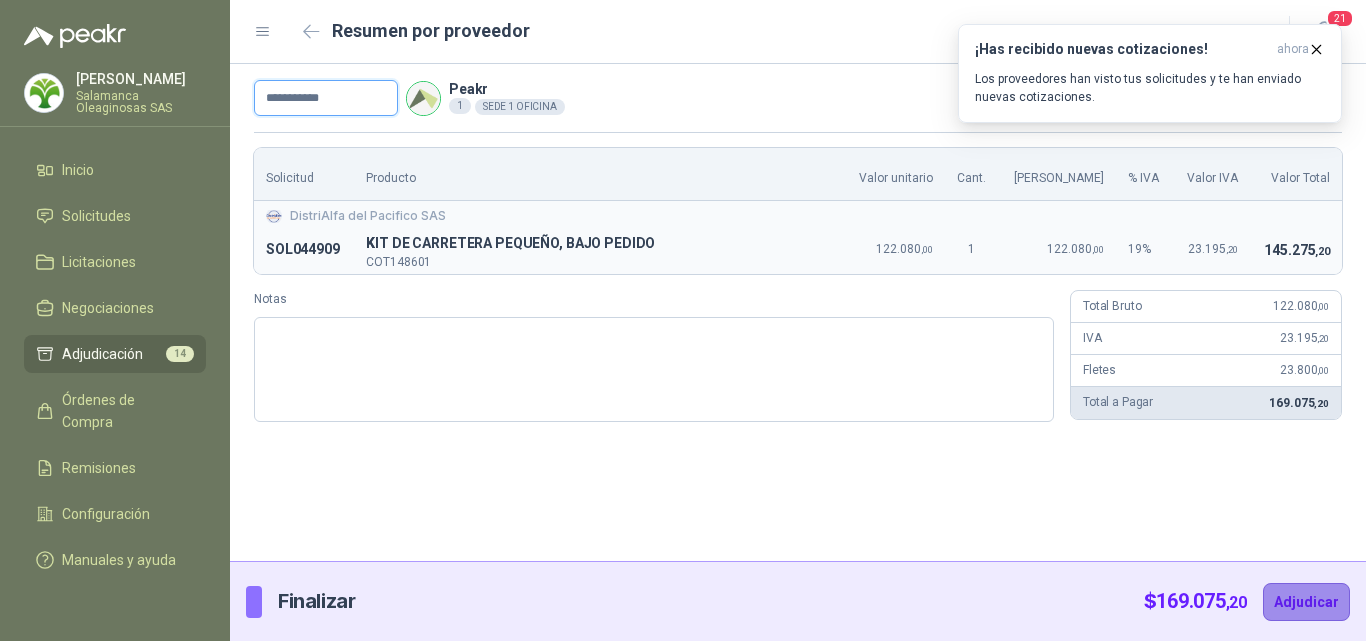 type on "**********" 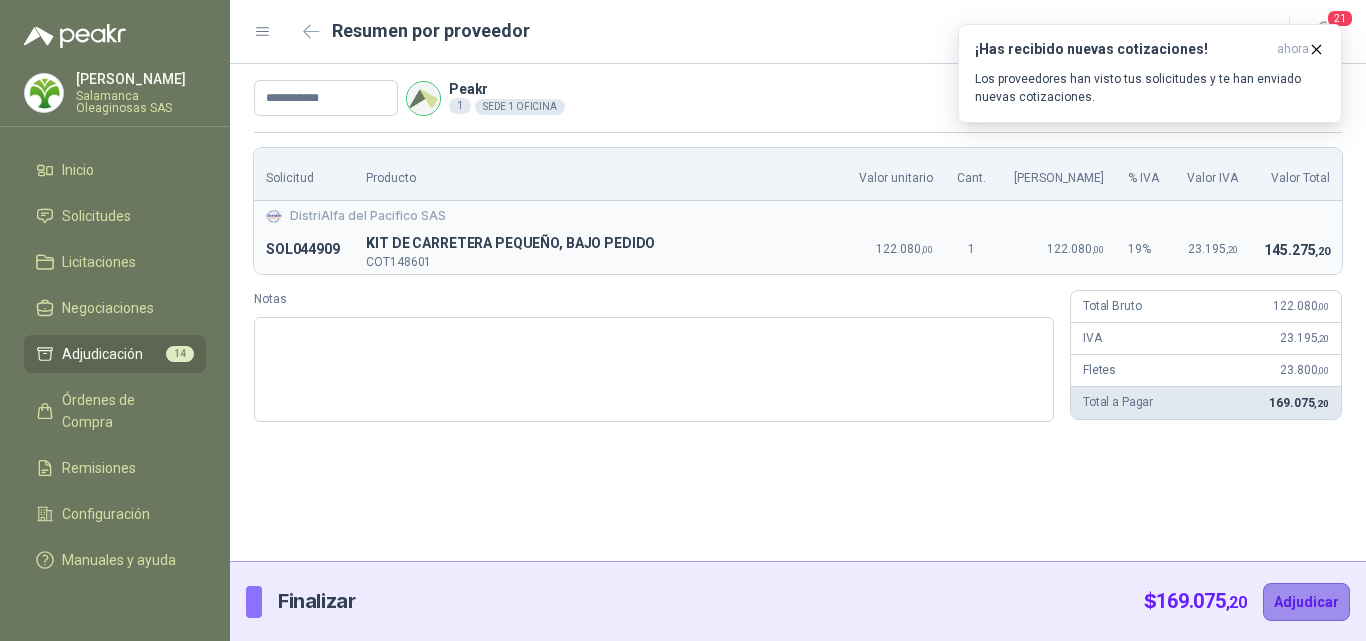 click on "Adjudicar" at bounding box center [1306, 602] 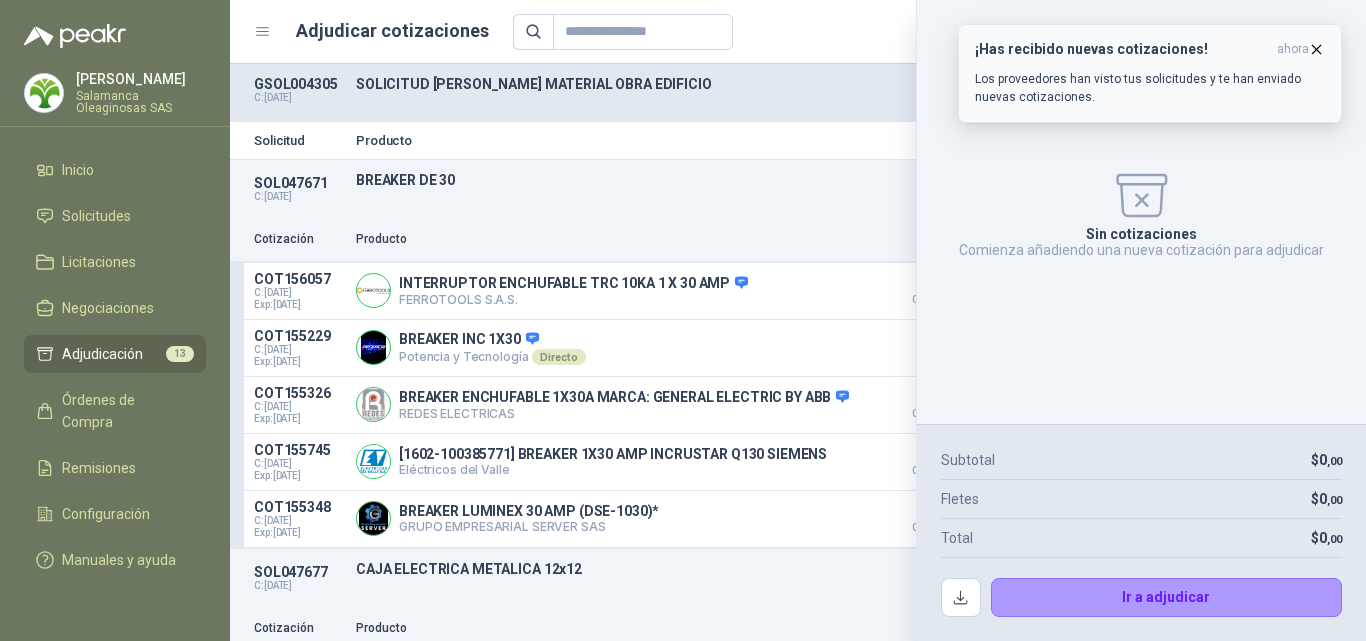 click 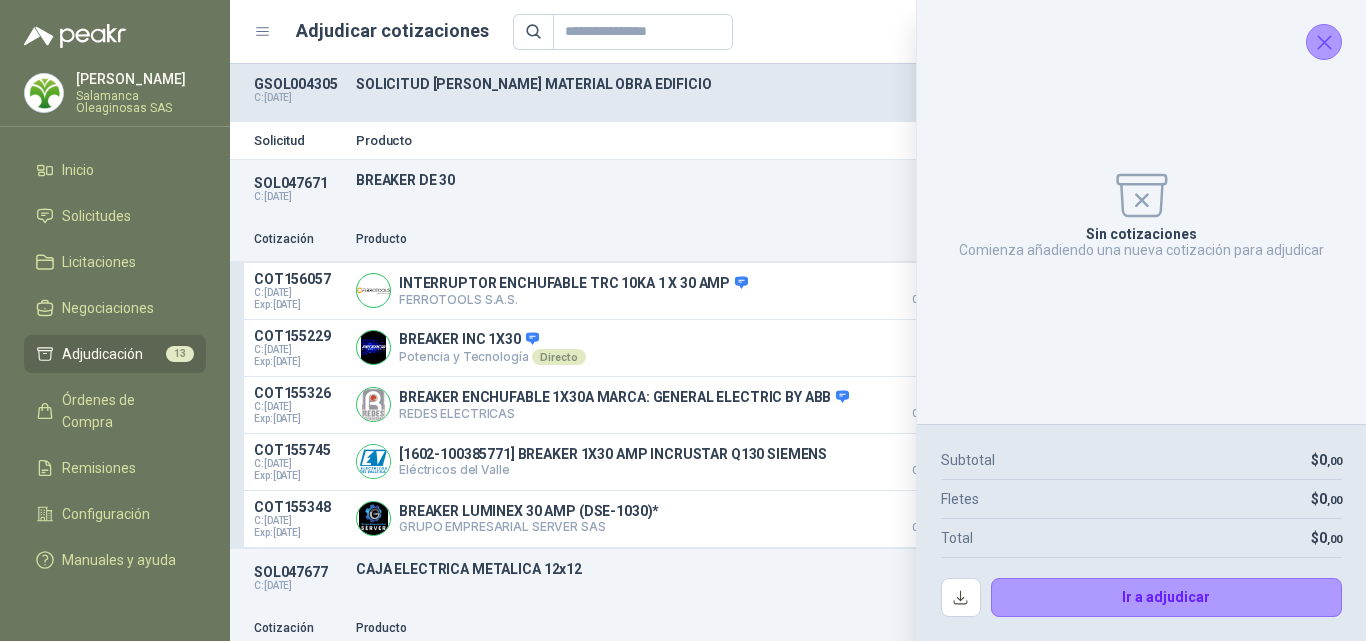click 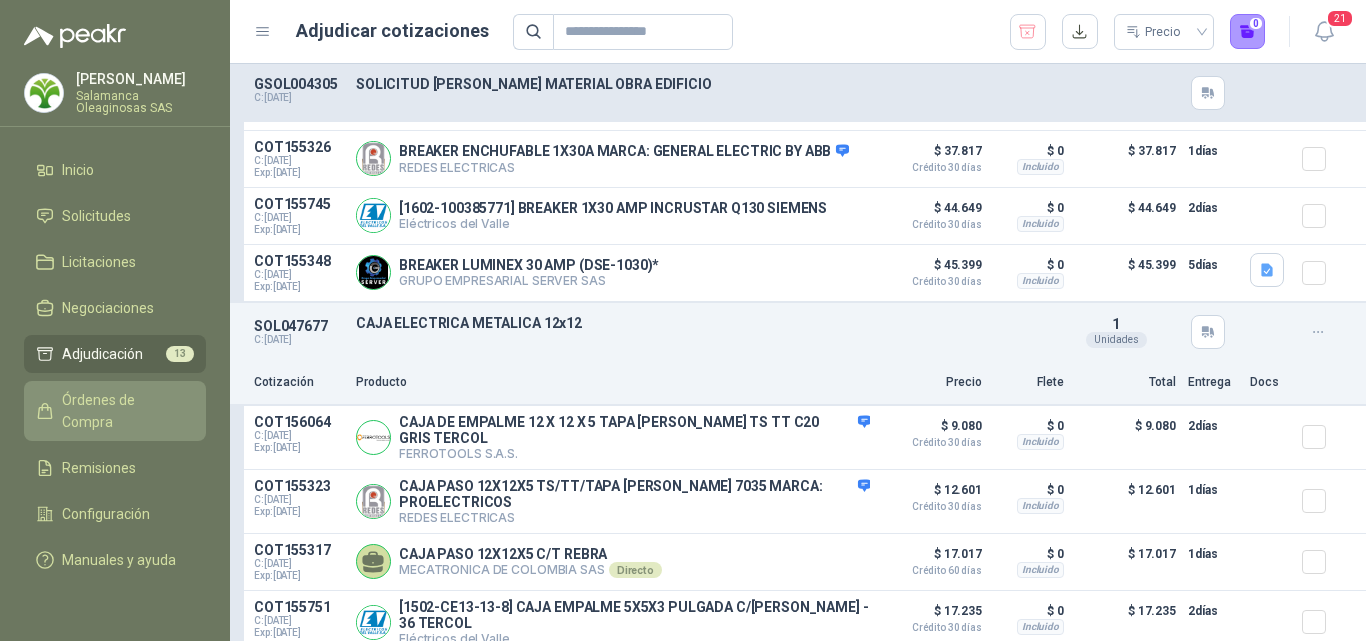 scroll, scrollTop: 300, scrollLeft: 0, axis: vertical 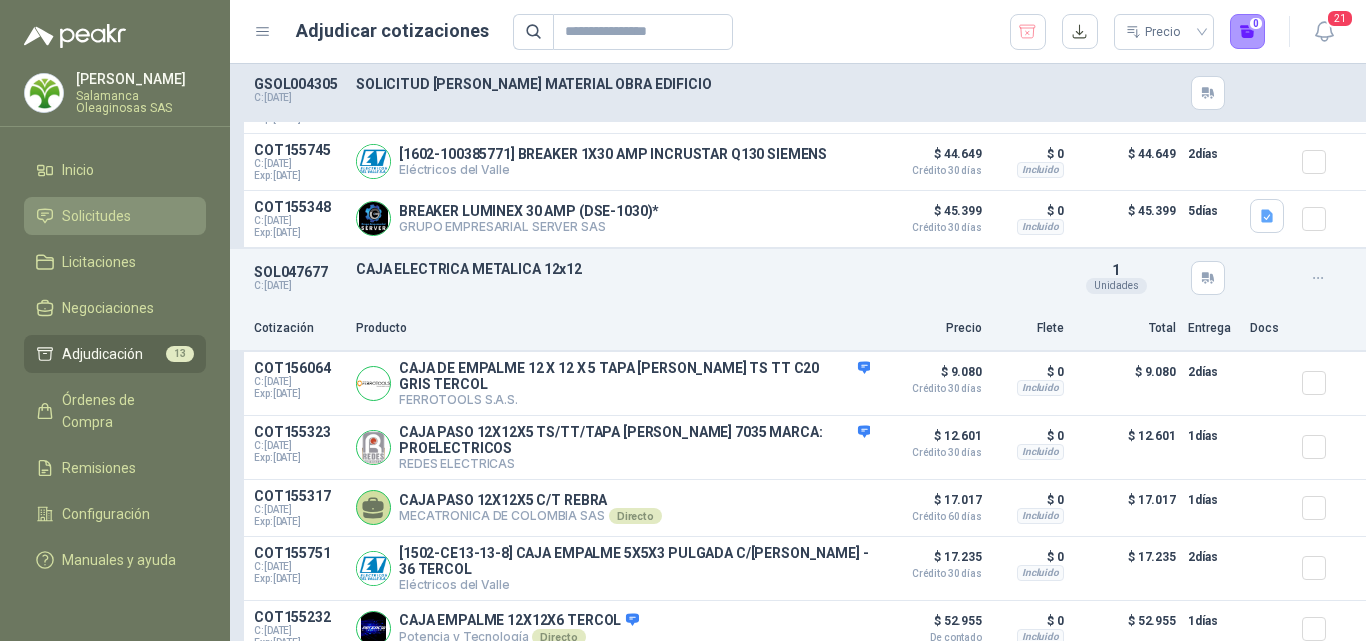 click on "Solicitudes" at bounding box center [96, 216] 